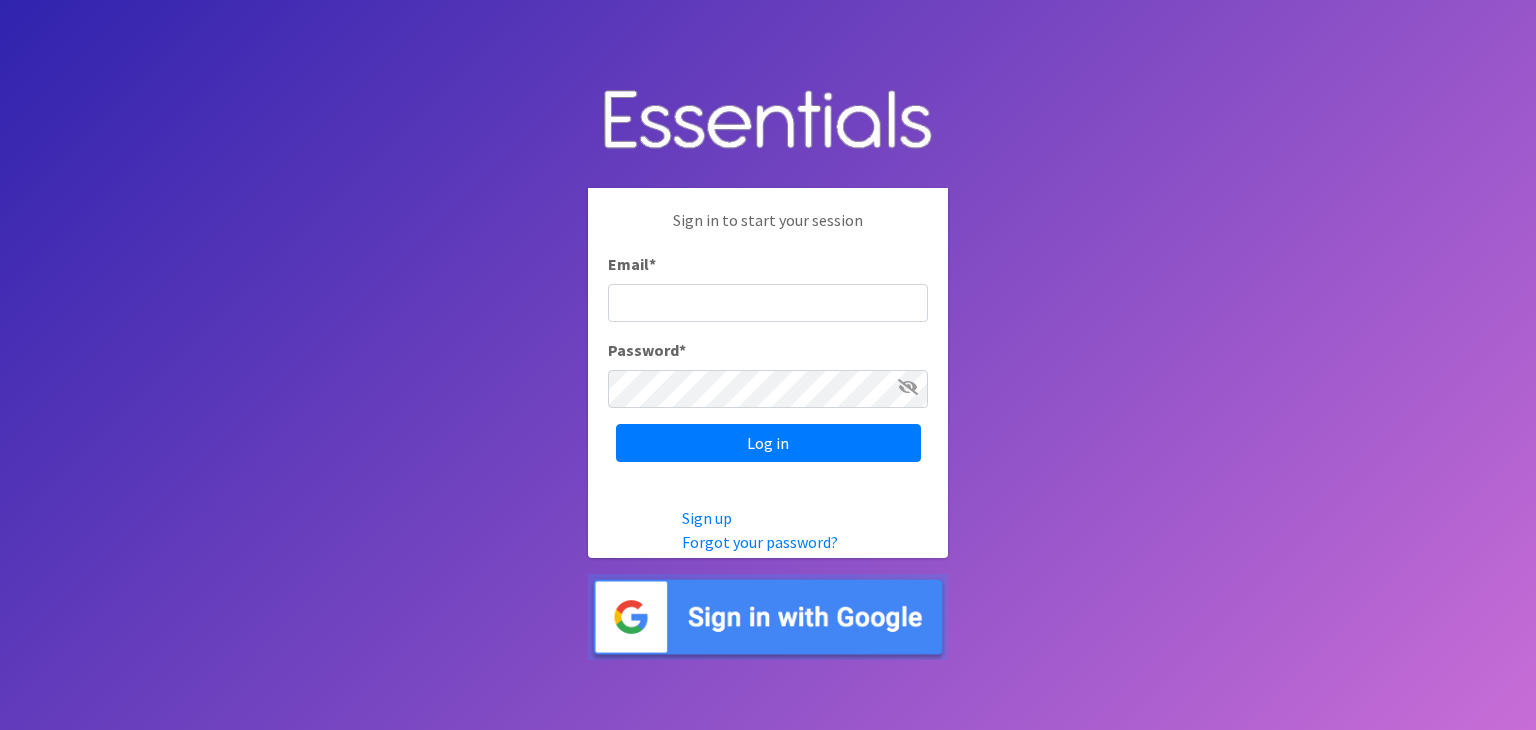 scroll, scrollTop: 0, scrollLeft: 0, axis: both 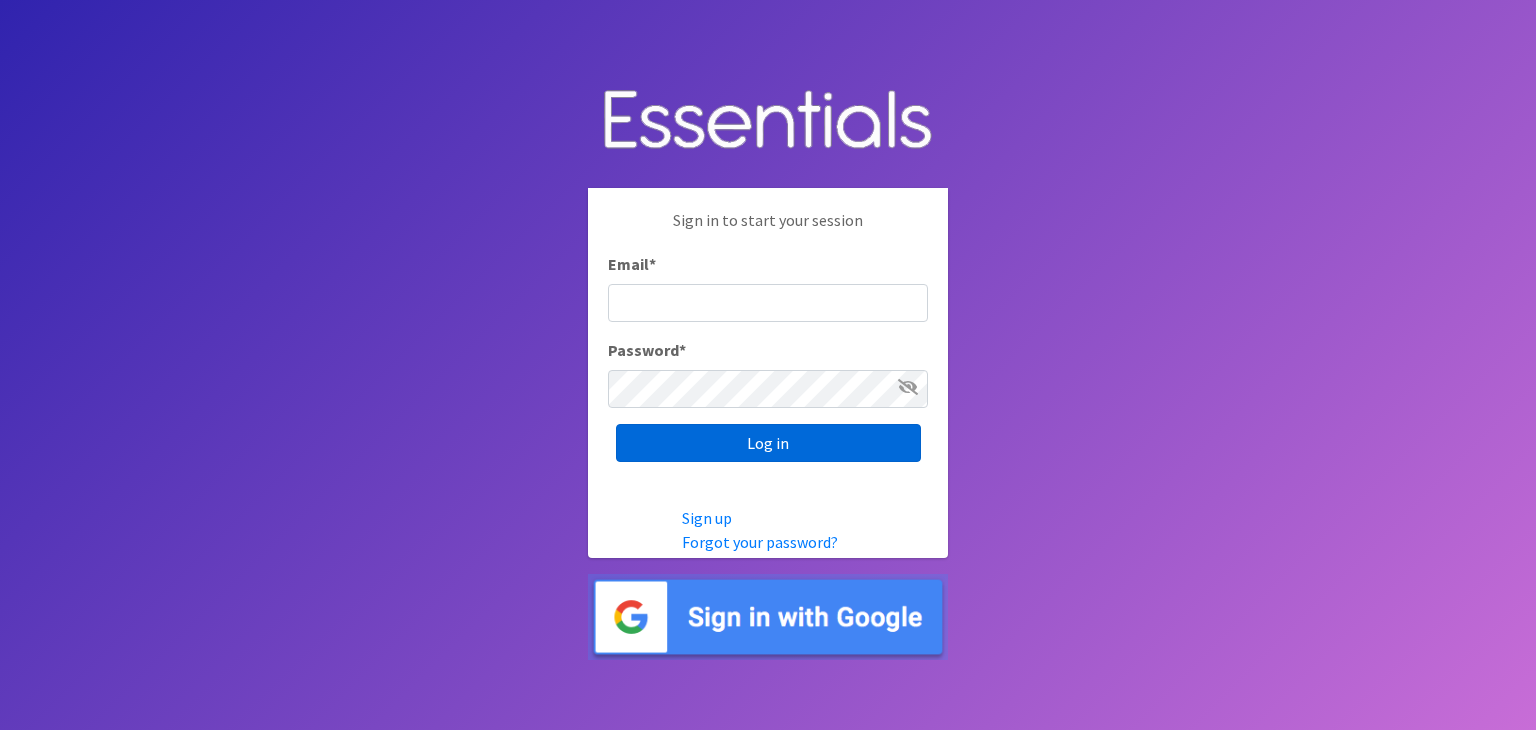 type on "[EMAIL]" 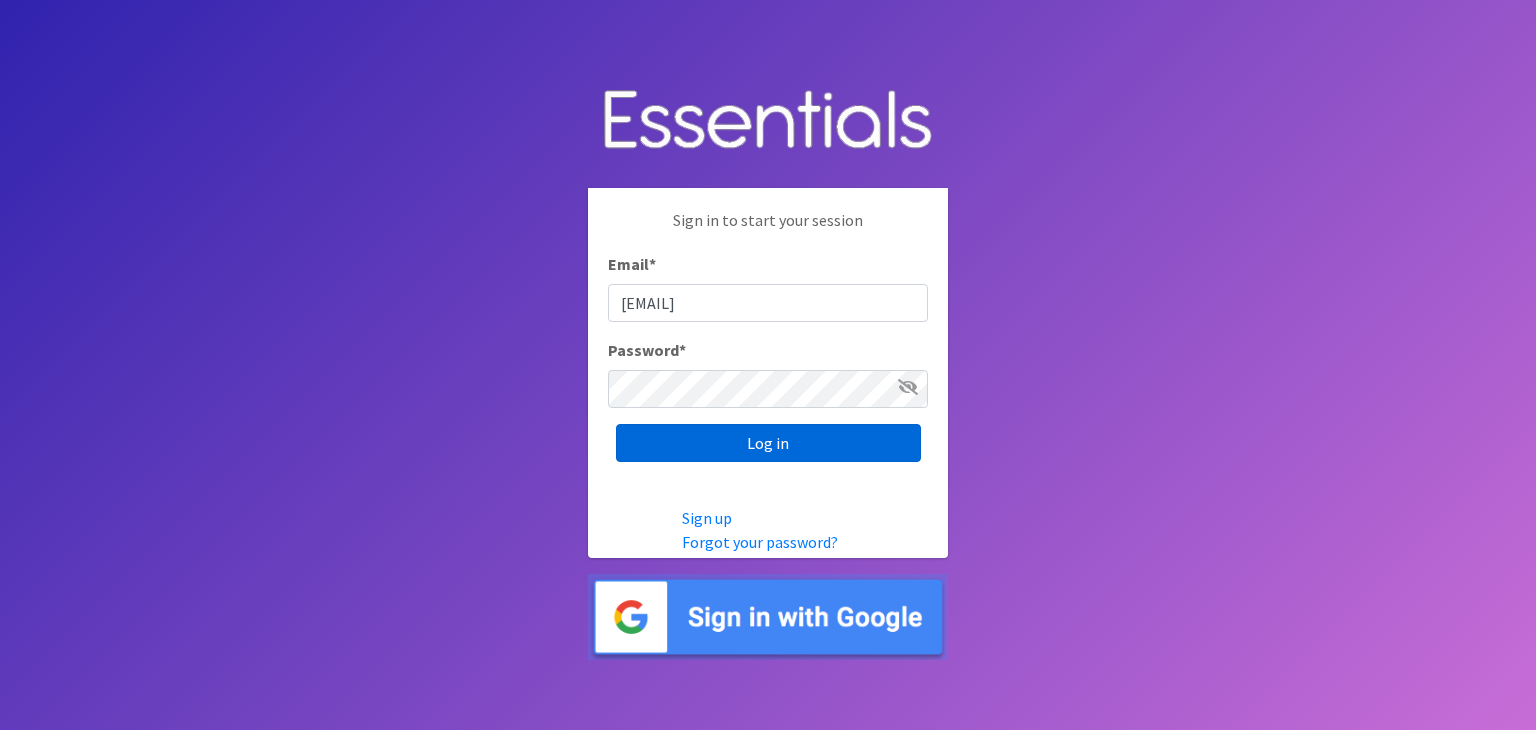 click on "Log in" at bounding box center (768, 443) 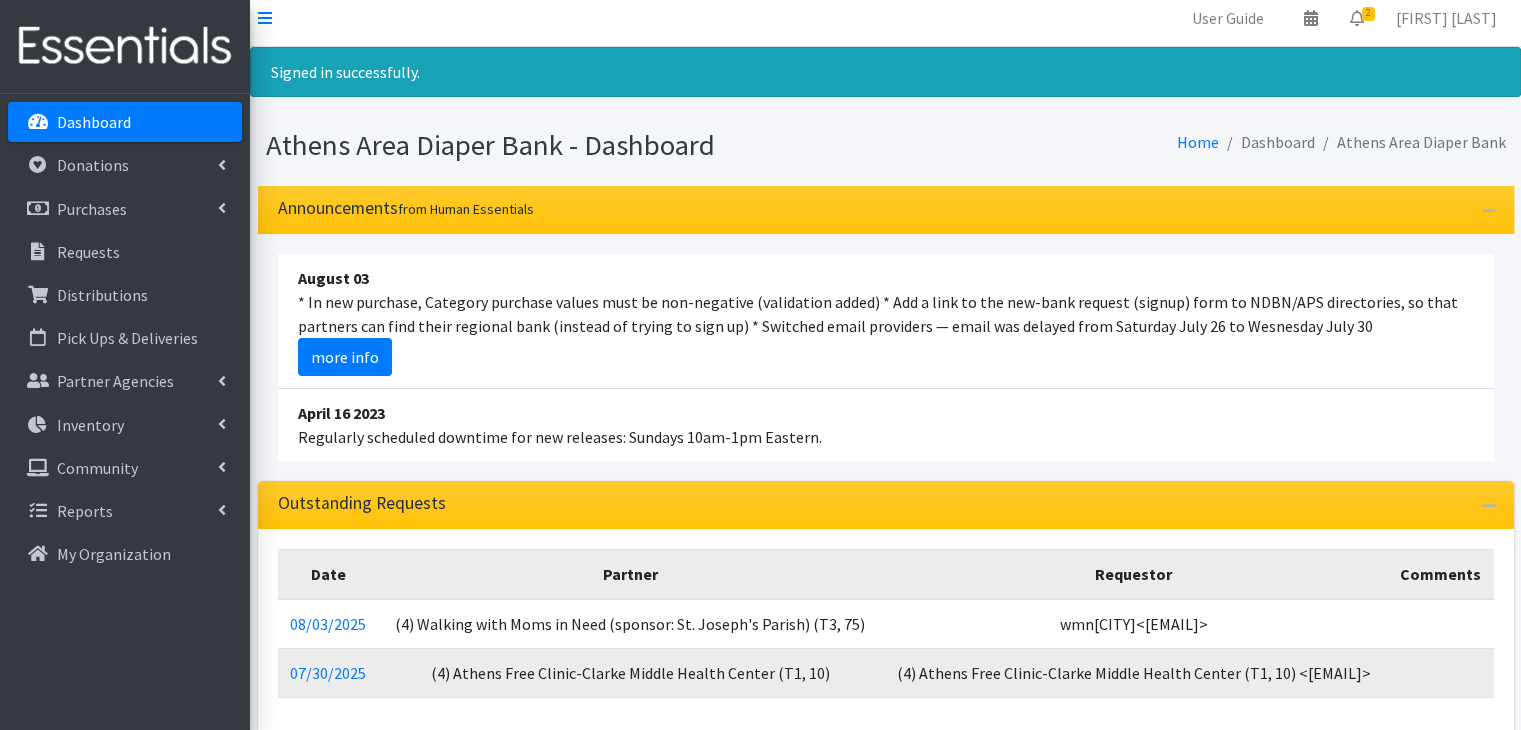 scroll, scrollTop: 0, scrollLeft: 0, axis: both 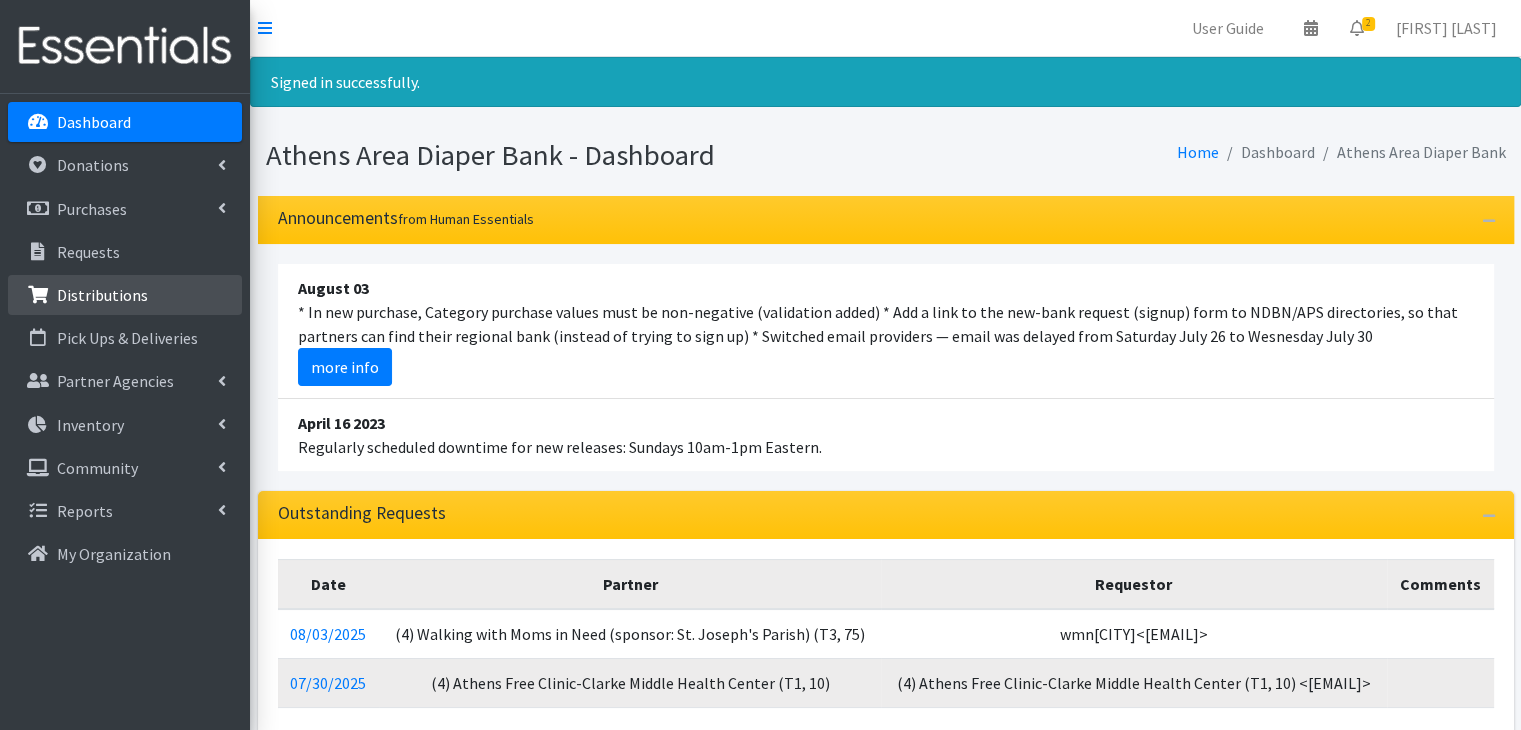 click on "Distributions" at bounding box center (125, 295) 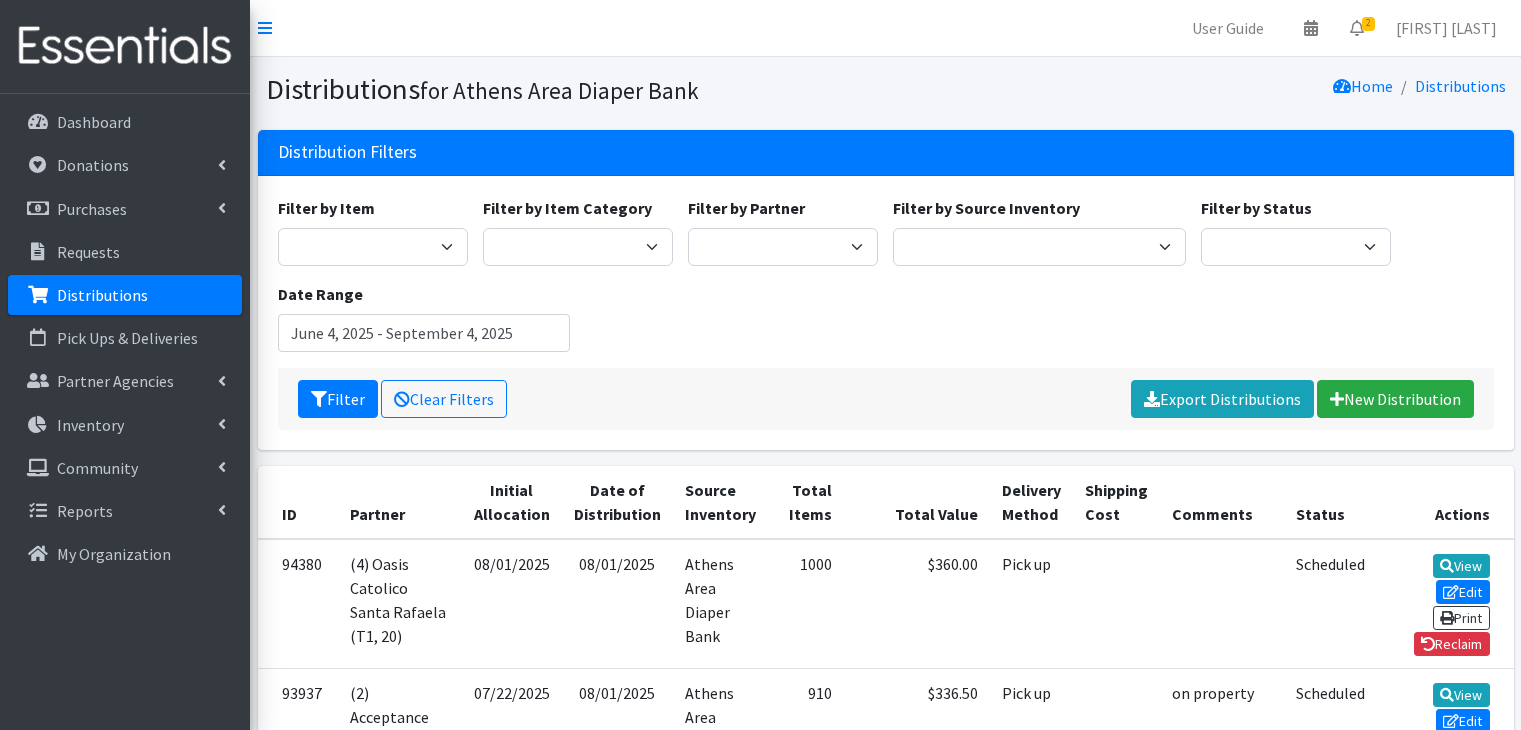 scroll, scrollTop: 0, scrollLeft: 0, axis: both 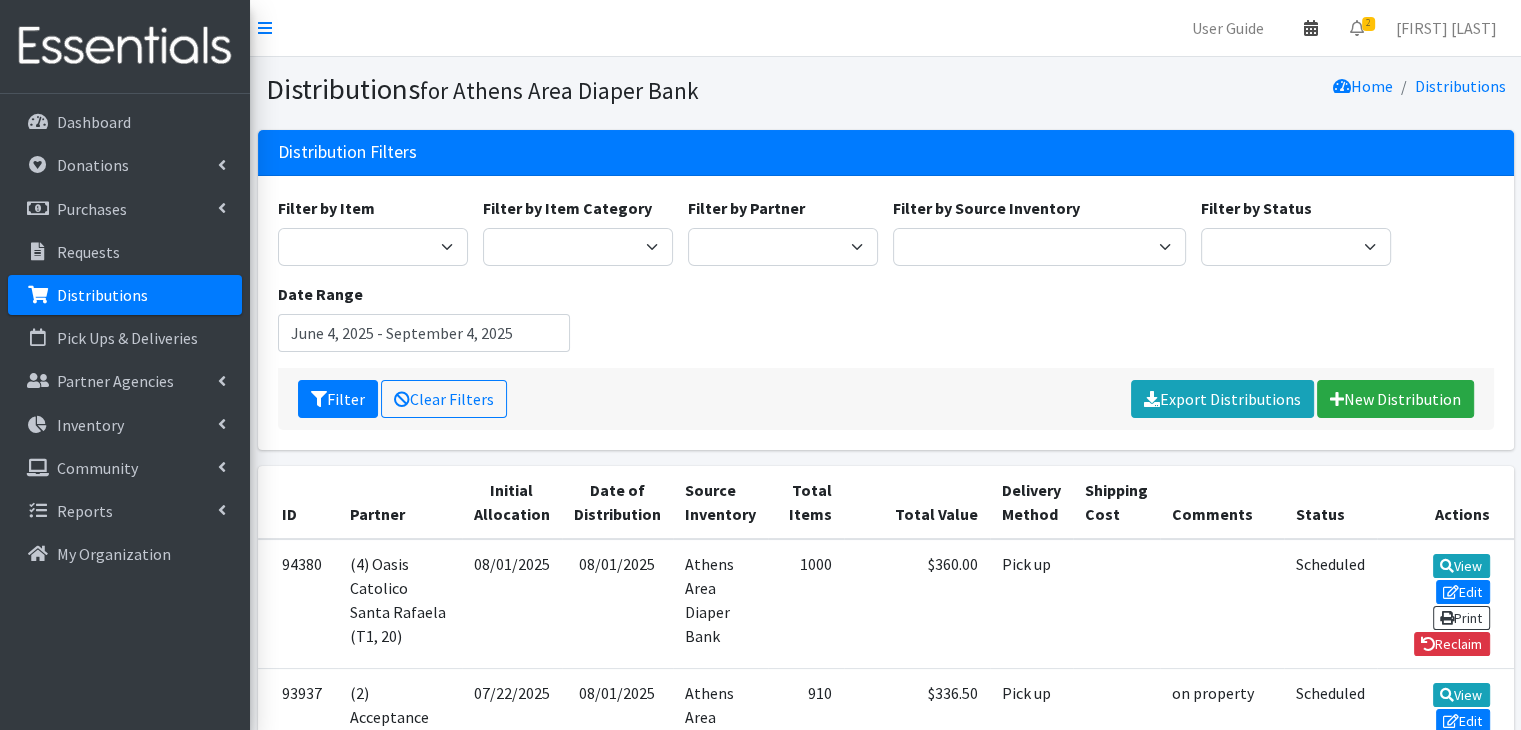 click at bounding box center [1311, 28] 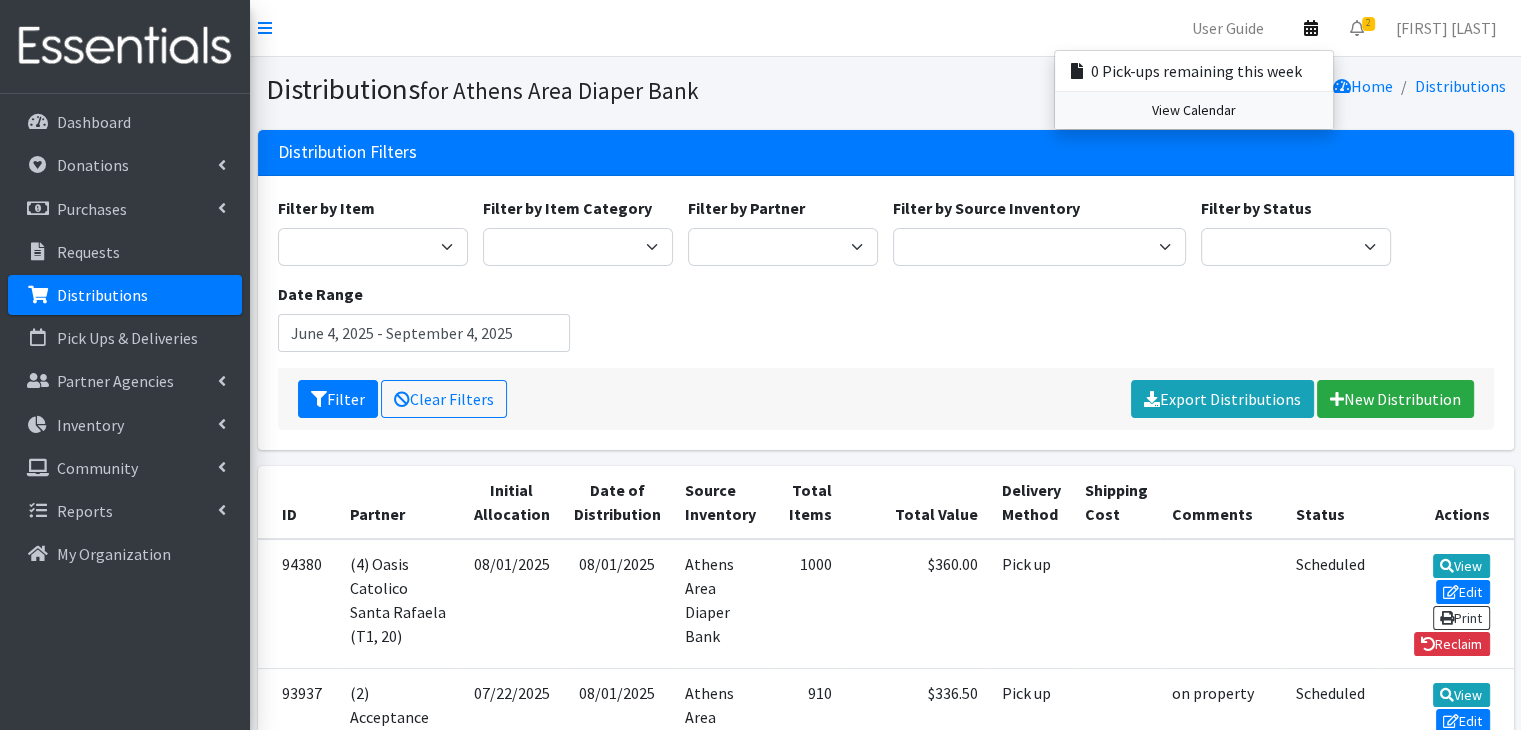 click on "View Calendar" at bounding box center [1194, 110] 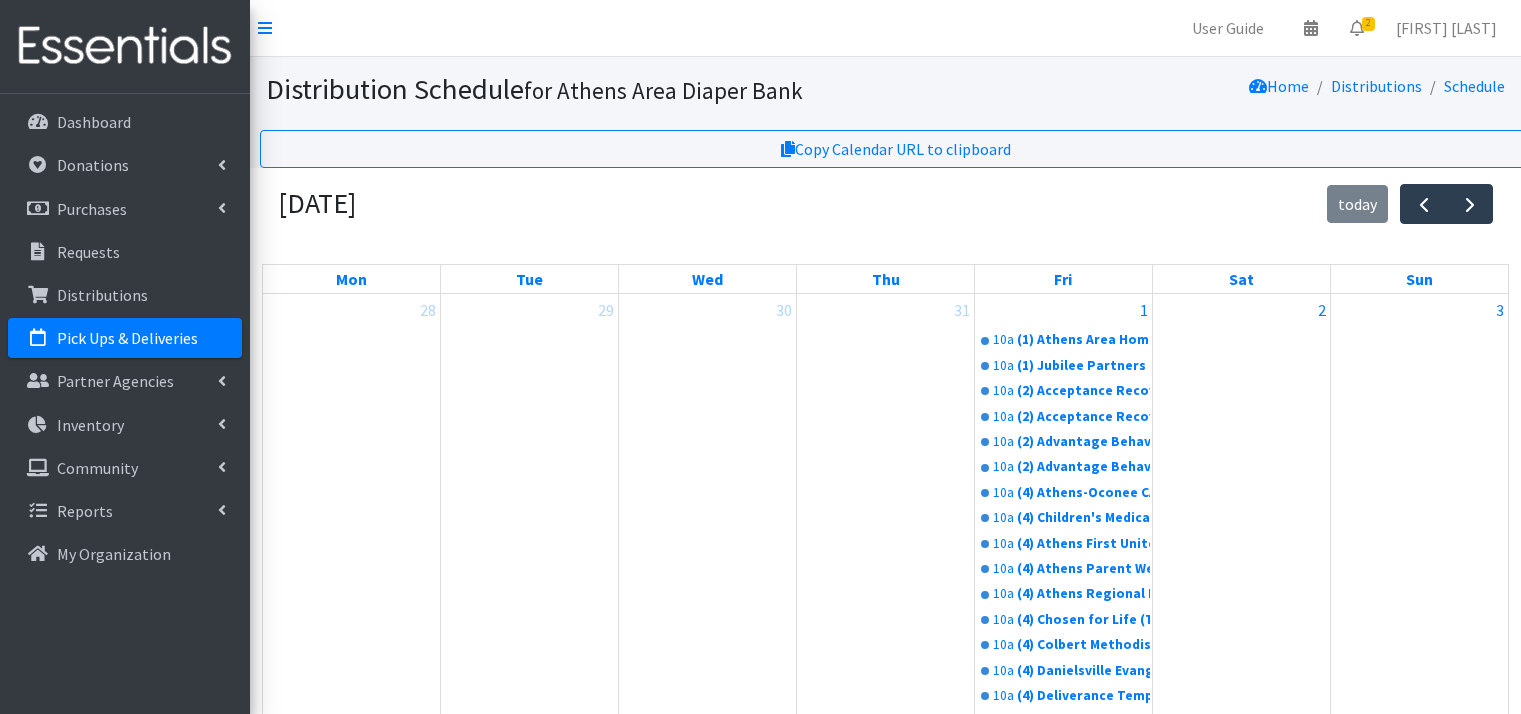 scroll, scrollTop: 0, scrollLeft: 0, axis: both 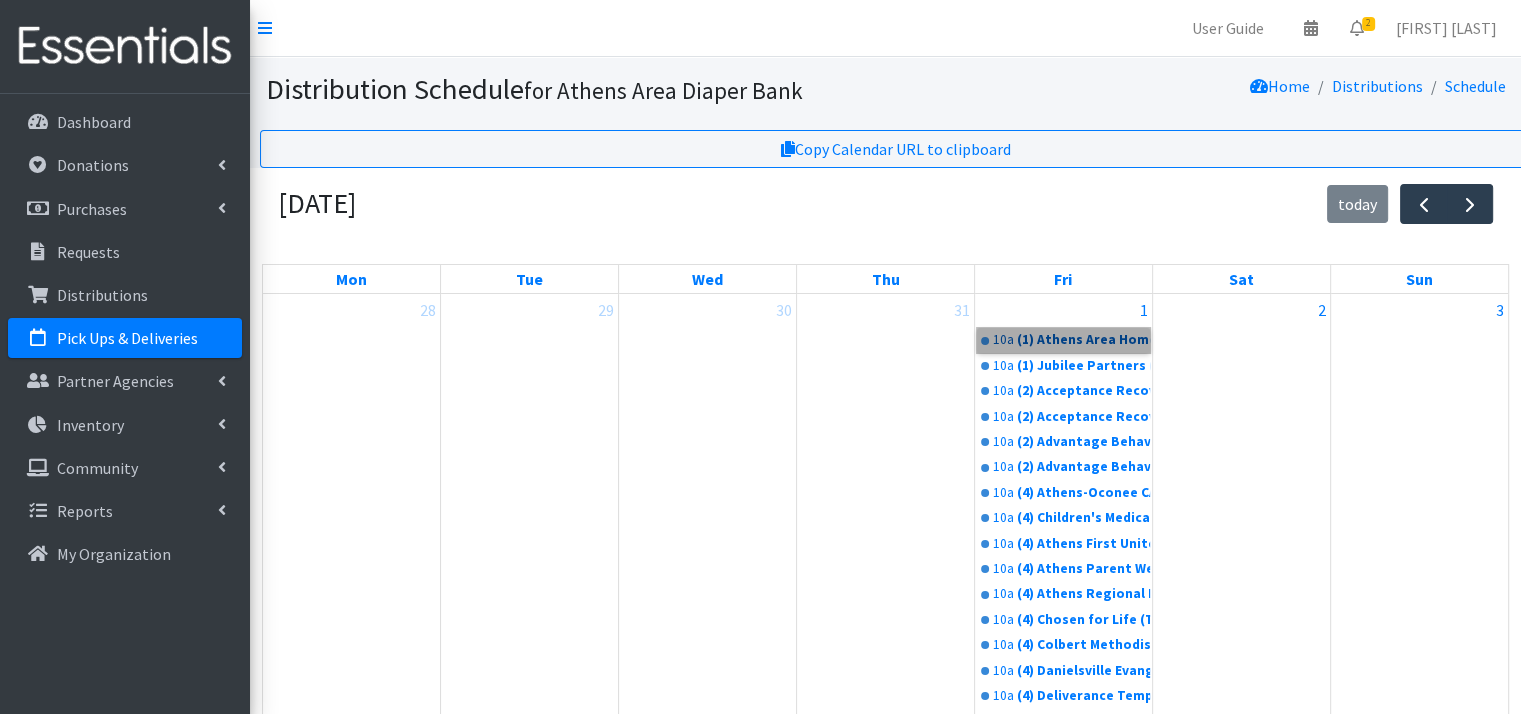 click on "10a (1)  Athens Area Homeless Shelter (T1, 15)" at bounding box center [1063, 340] 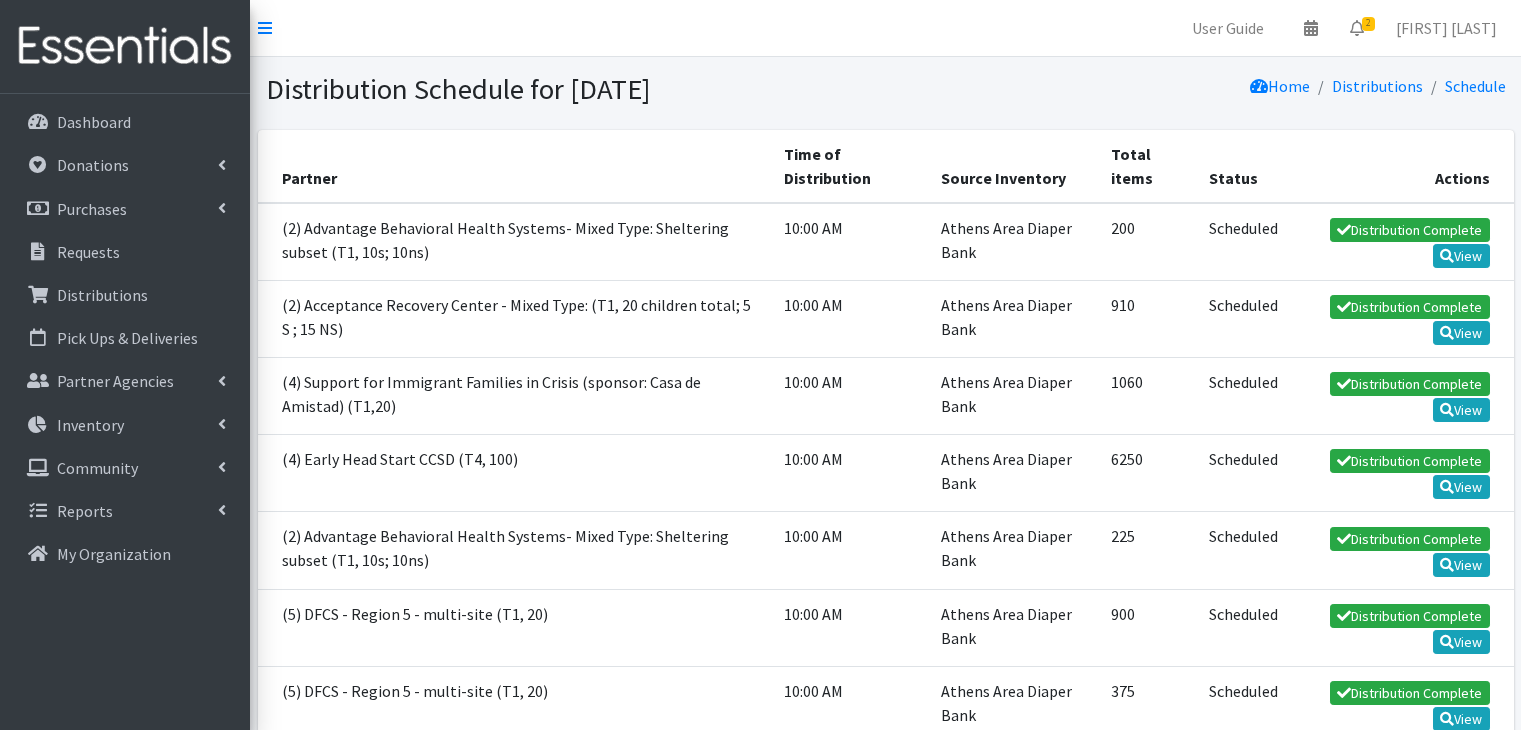scroll, scrollTop: 0, scrollLeft: 0, axis: both 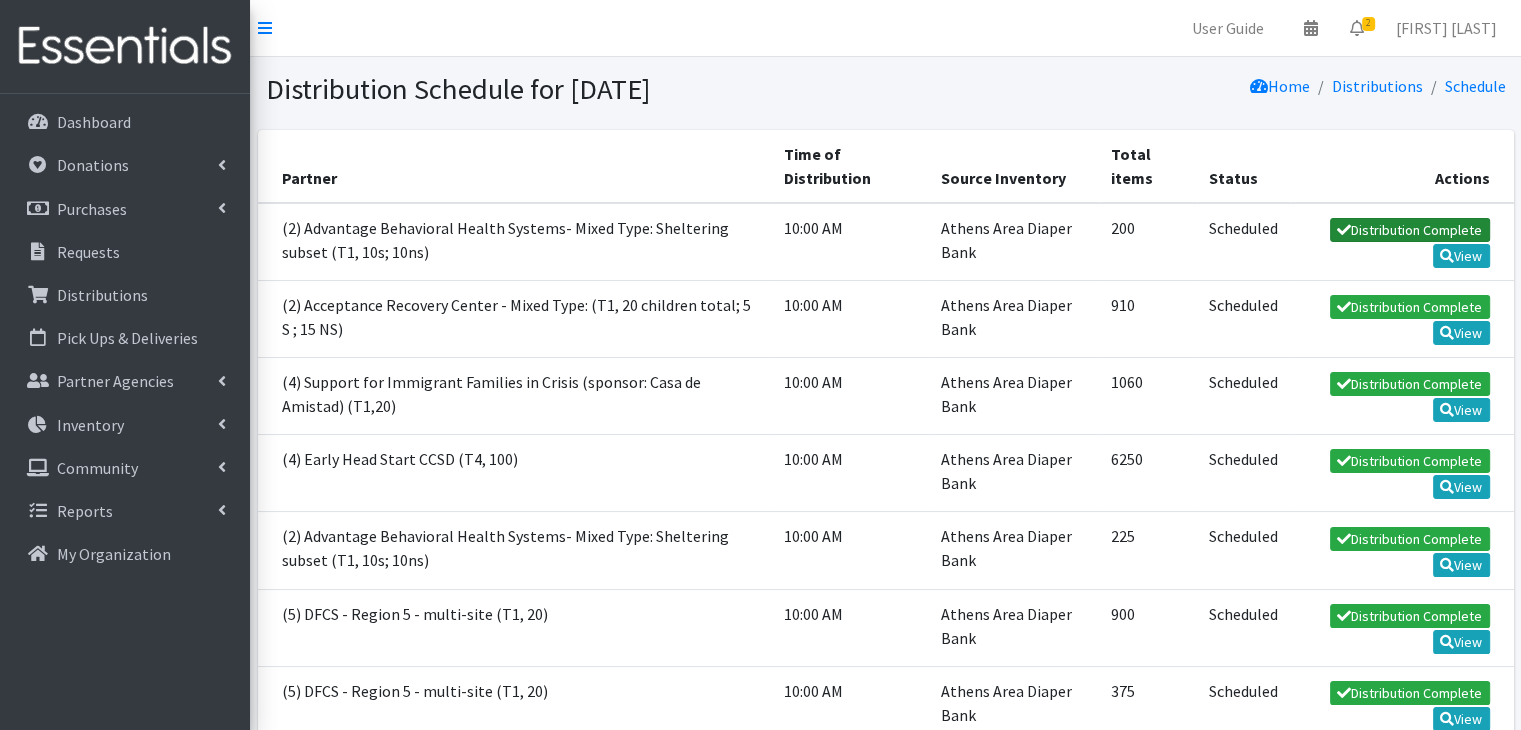 click on "Distribution Complete" at bounding box center [1410, 230] 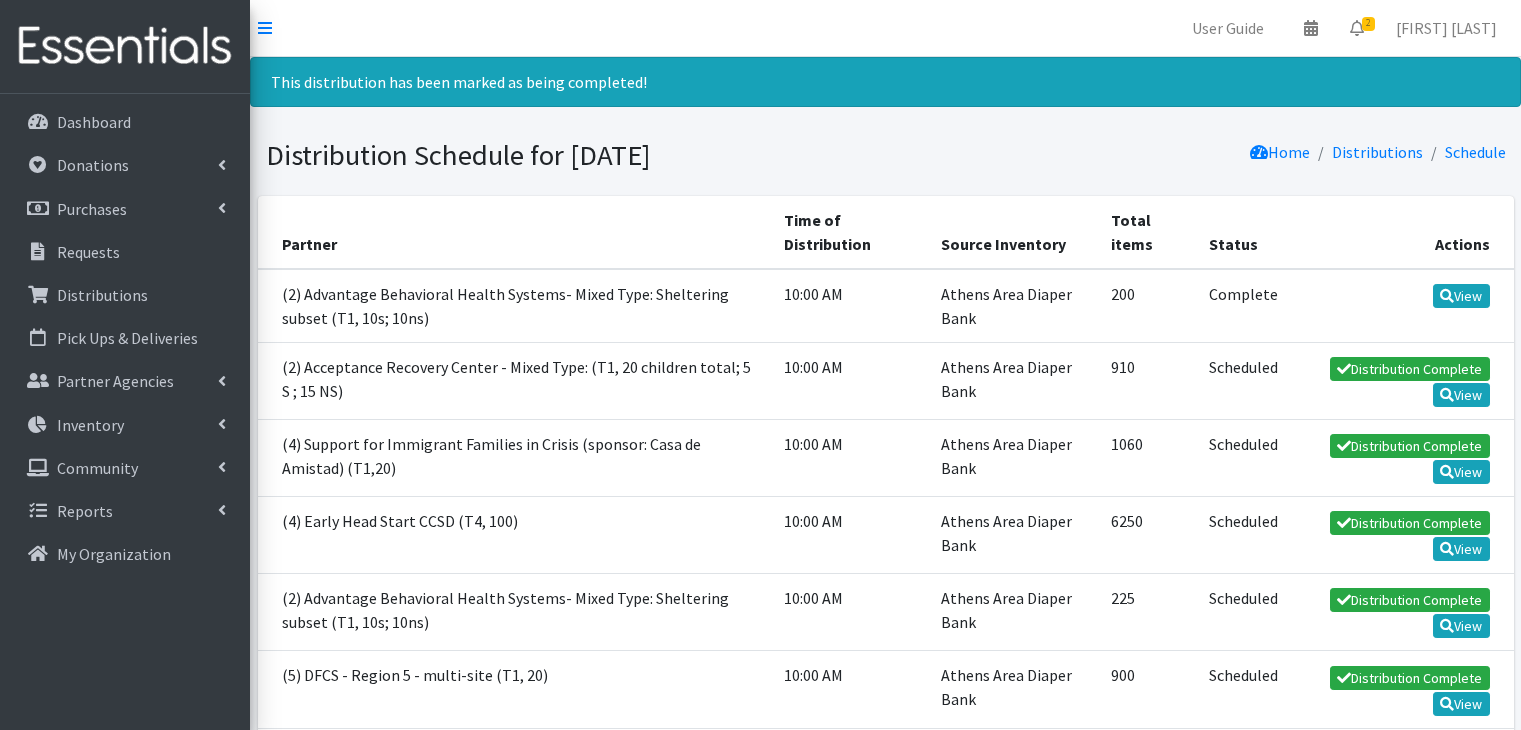scroll, scrollTop: 0, scrollLeft: 0, axis: both 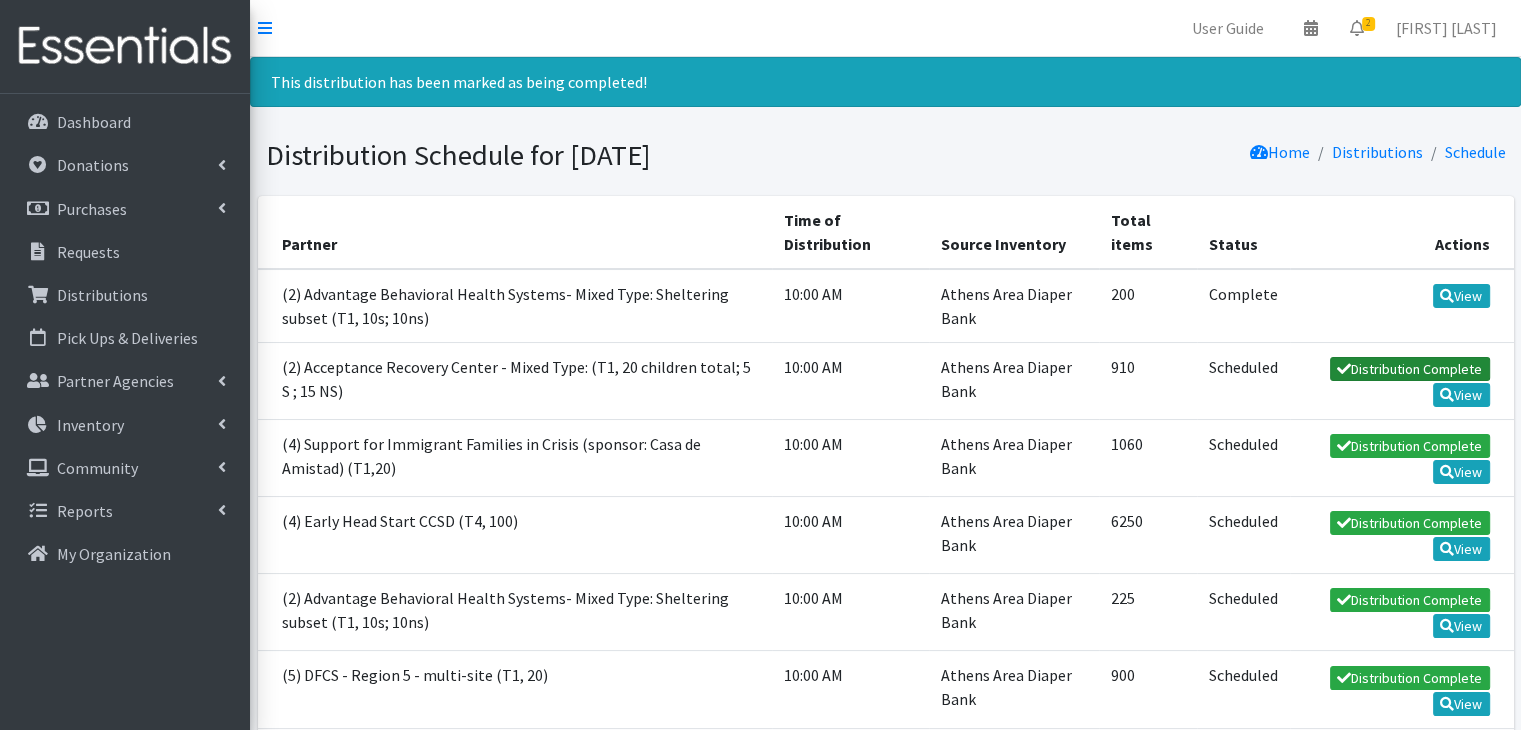 click on "Distribution Complete" at bounding box center (1410, 369) 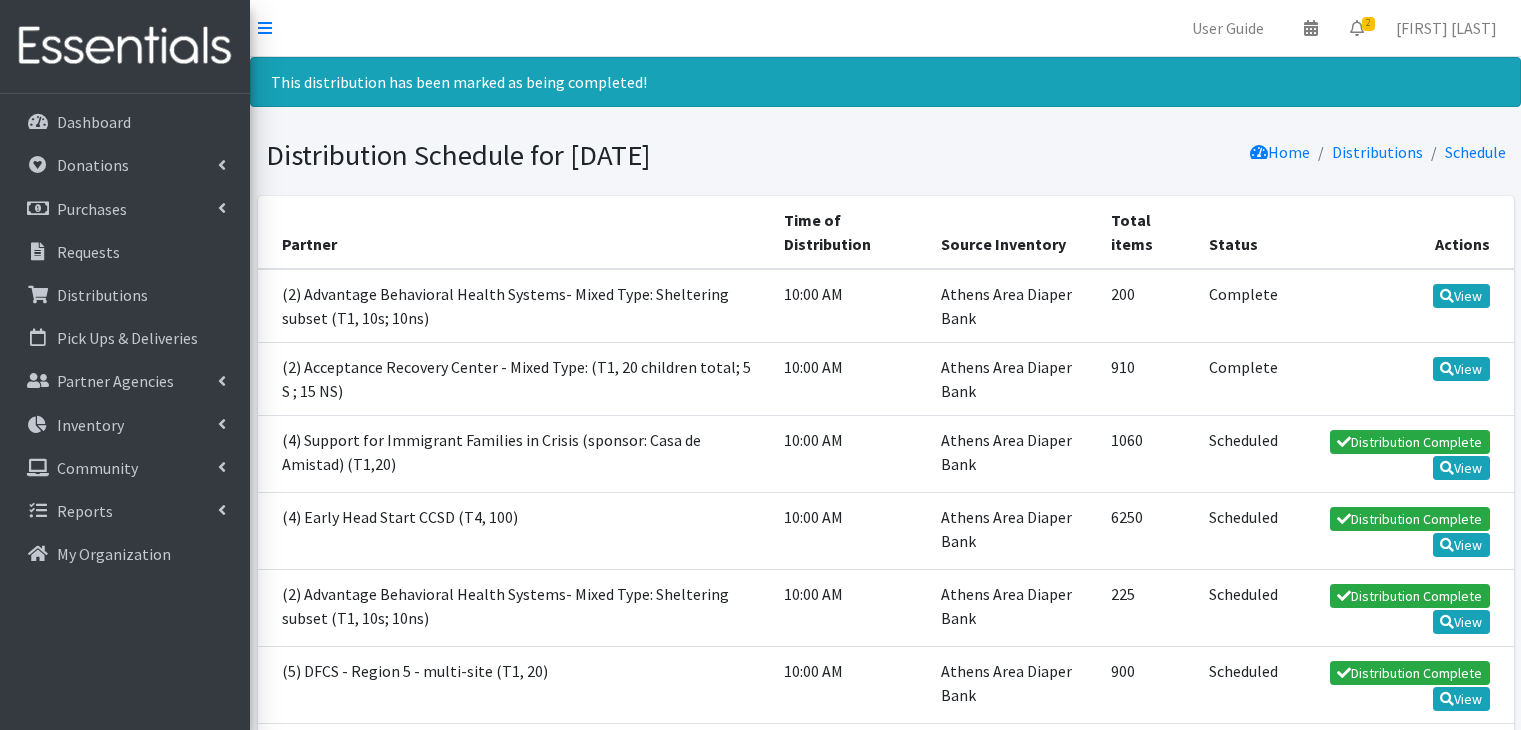 scroll, scrollTop: 0, scrollLeft: 0, axis: both 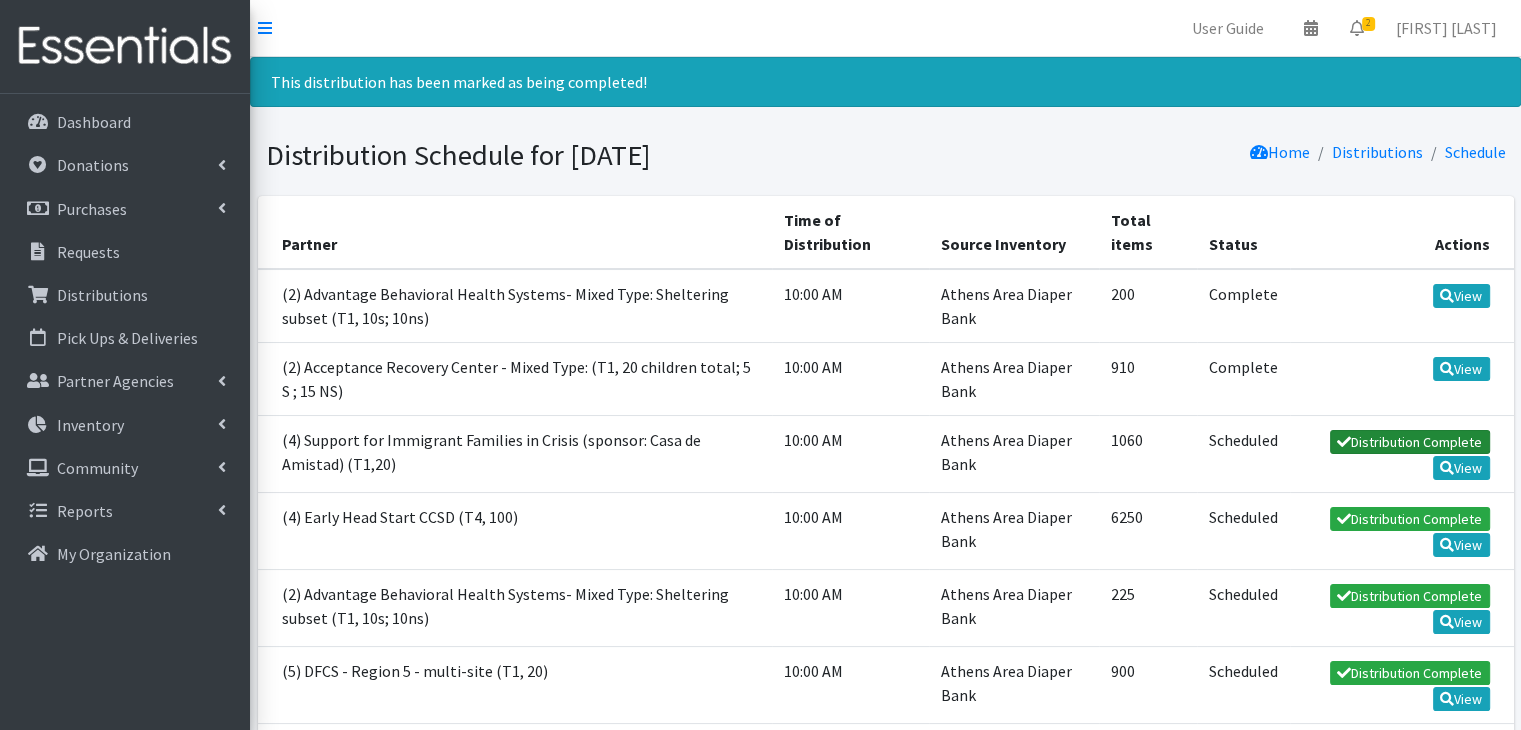 click on "Distribution Complete" at bounding box center [1410, 442] 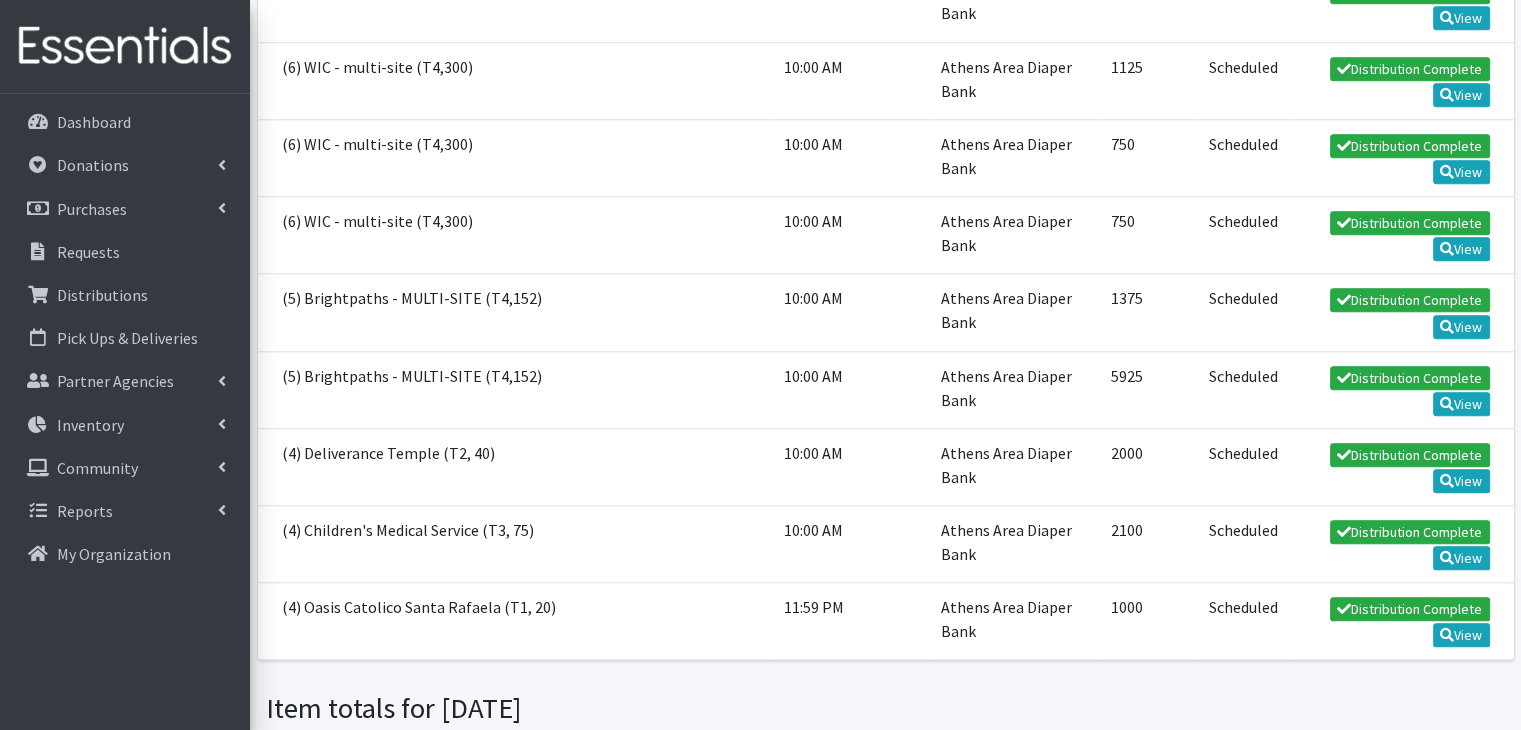 scroll, scrollTop: 2000, scrollLeft: 0, axis: vertical 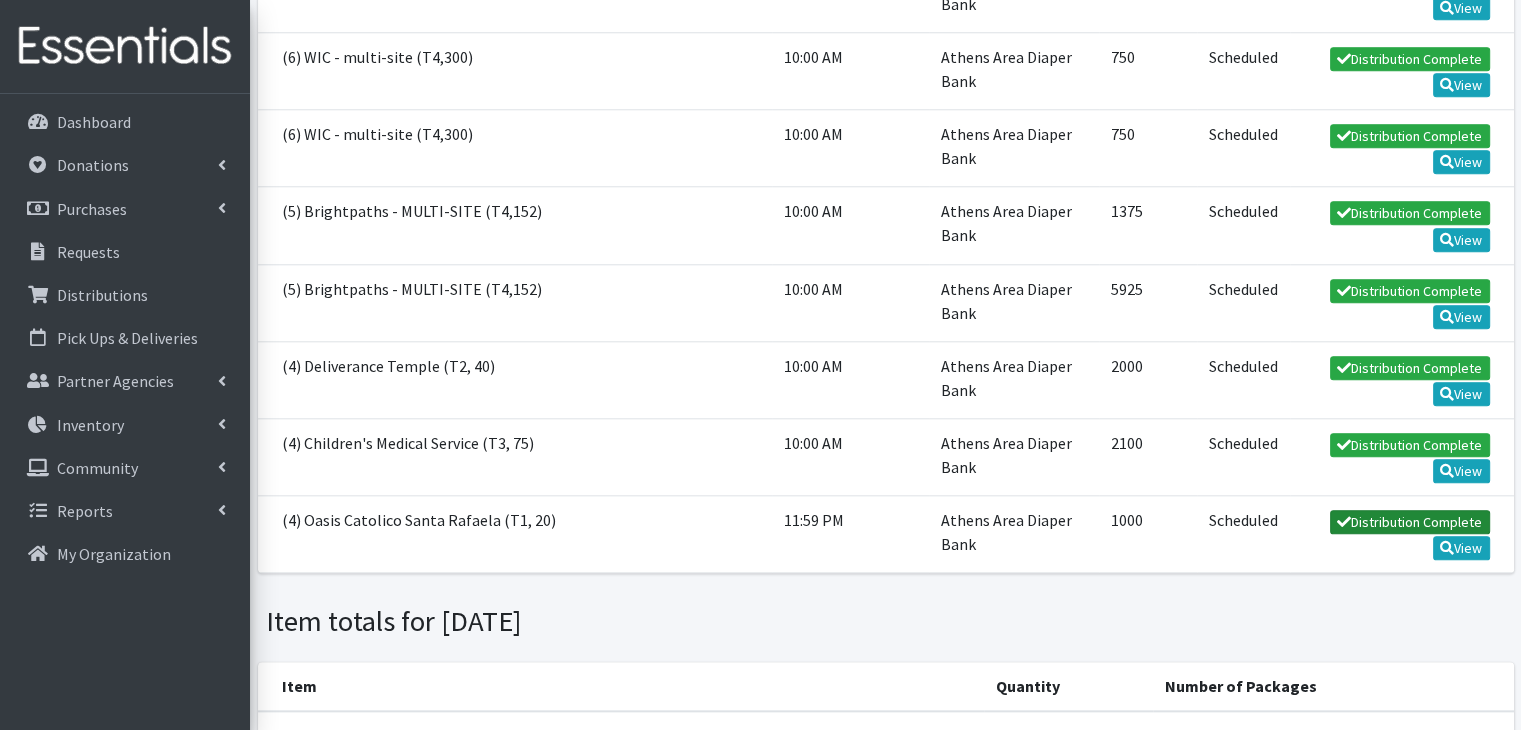 click on "Distribution Complete" at bounding box center (1410, 522) 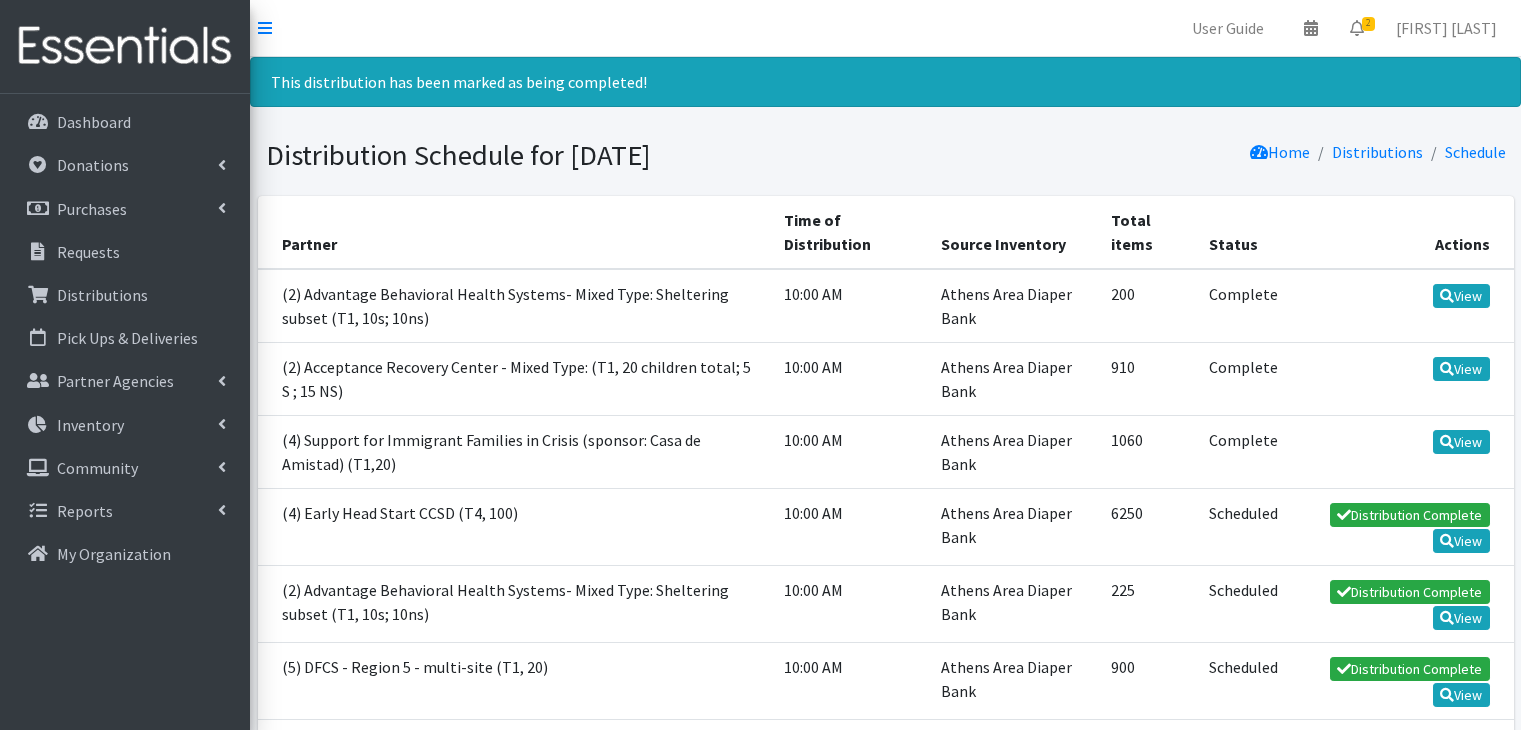 scroll, scrollTop: 0, scrollLeft: 0, axis: both 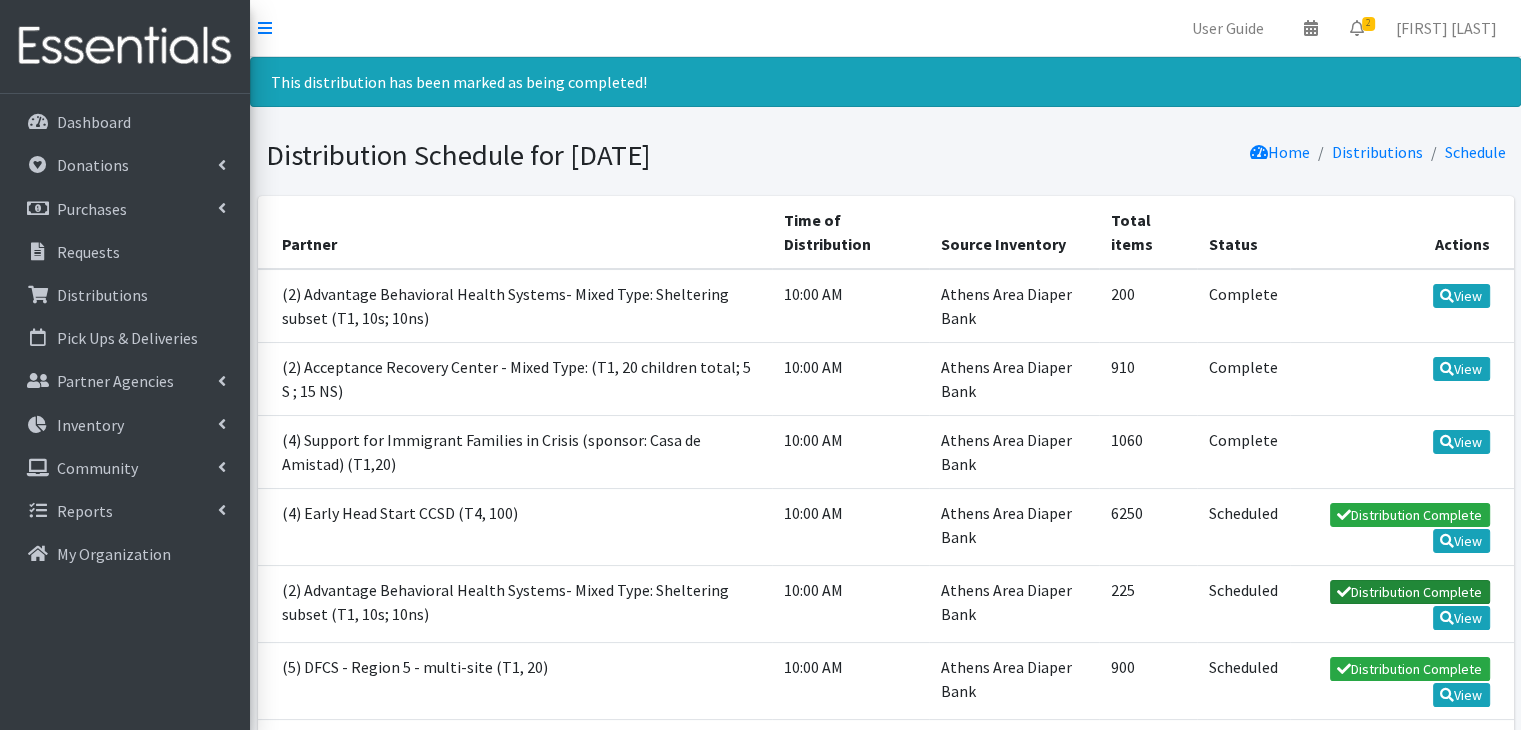 click on "Distribution Complete" at bounding box center (1410, 592) 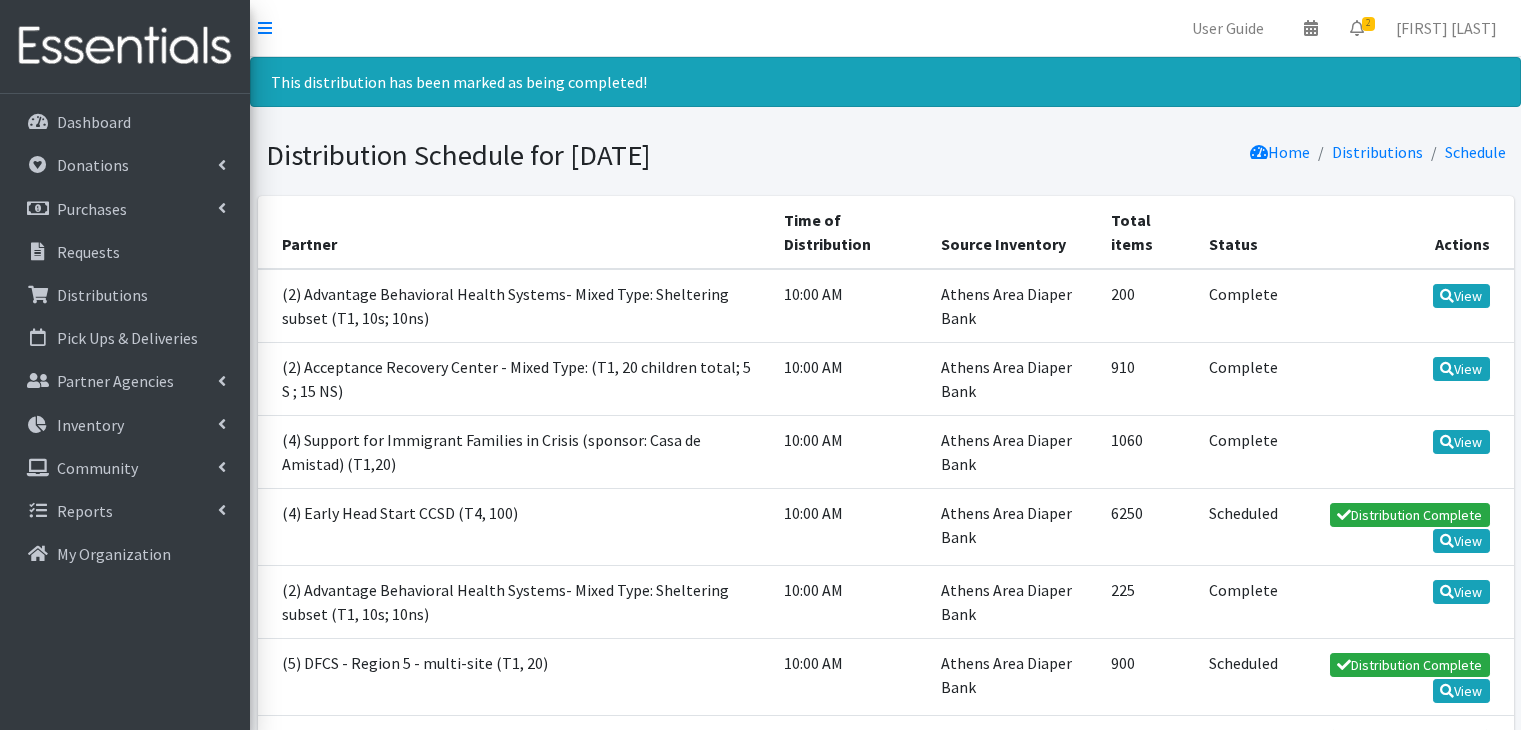scroll, scrollTop: 0, scrollLeft: 0, axis: both 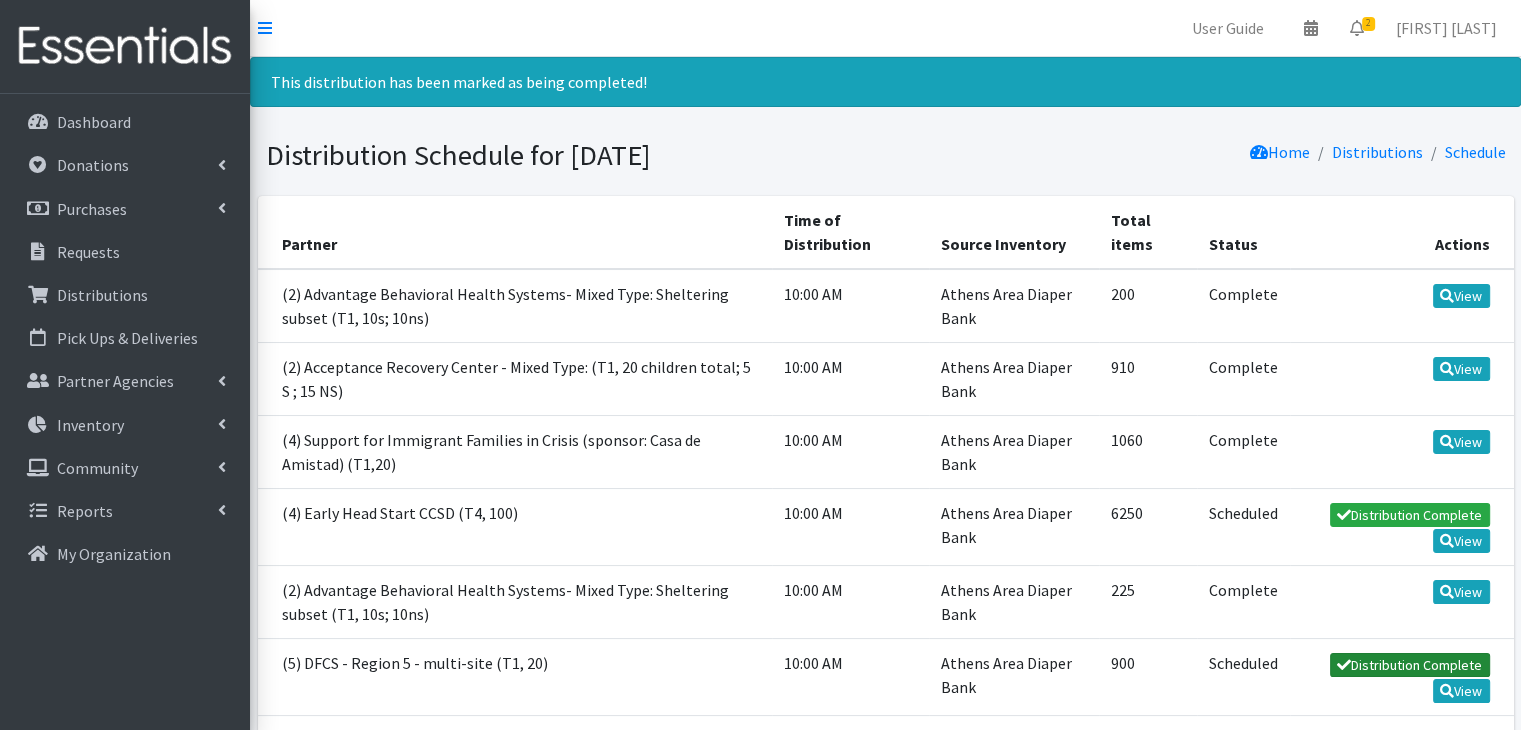 click on "Distribution Complete" at bounding box center [1410, 665] 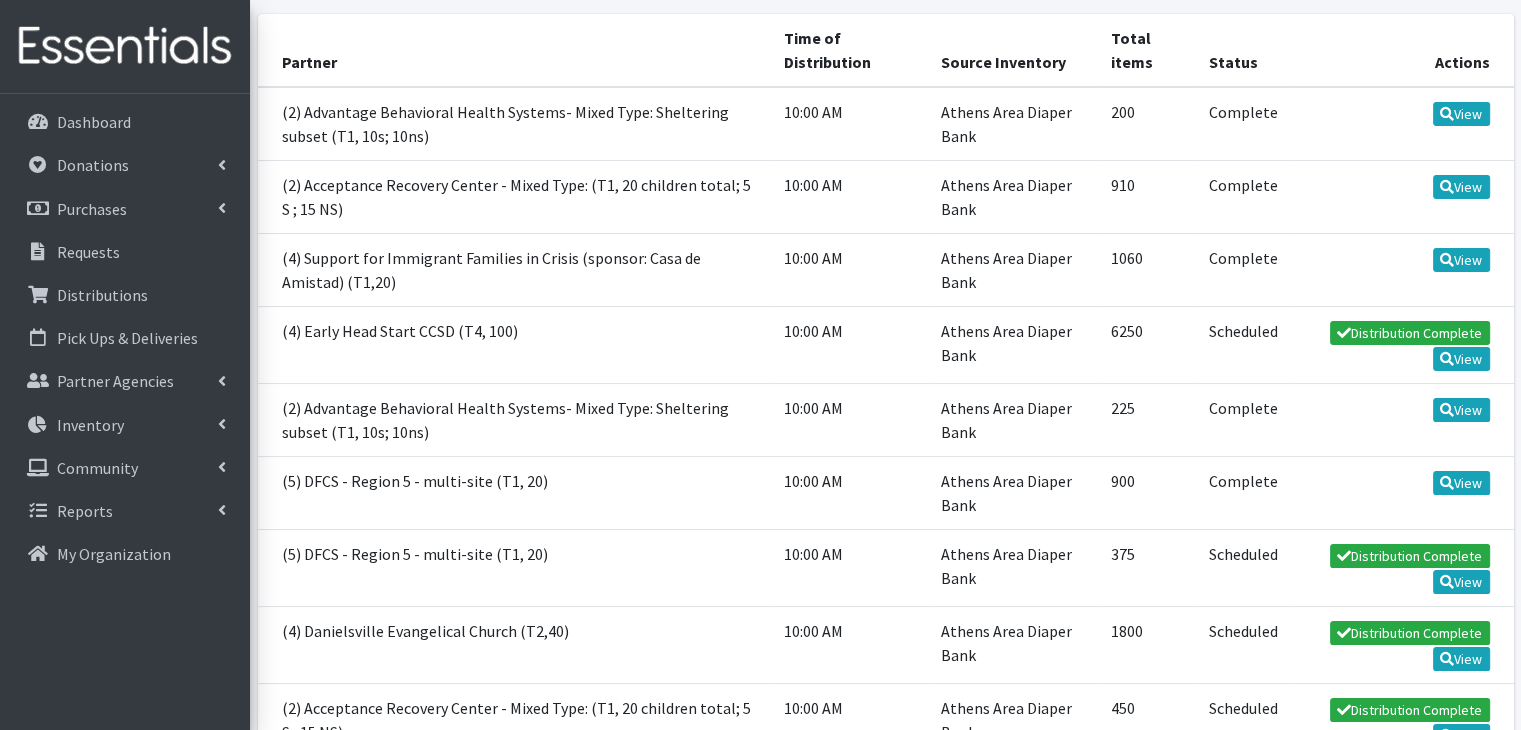 scroll, scrollTop: 200, scrollLeft: 0, axis: vertical 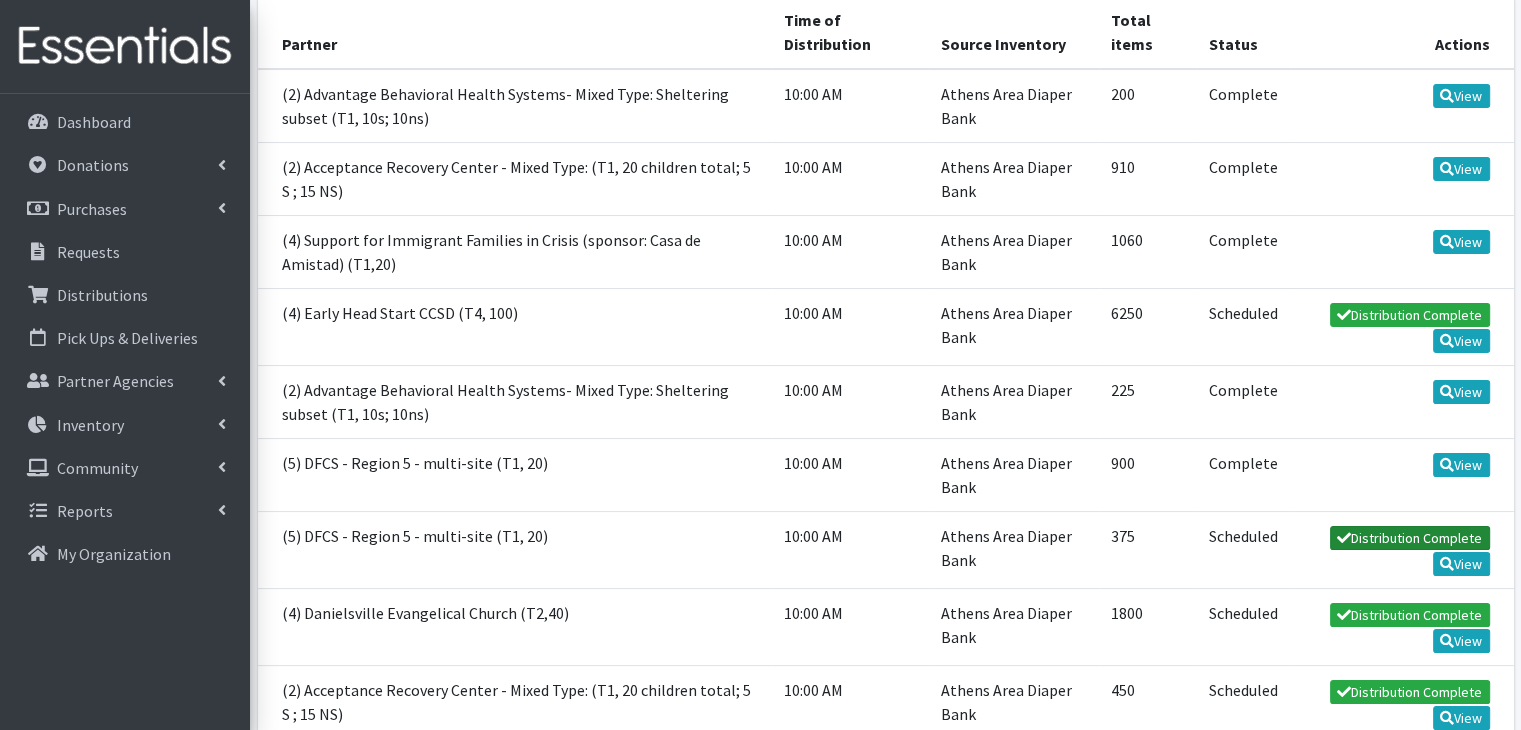 click on "Distribution Complete" at bounding box center (1410, 538) 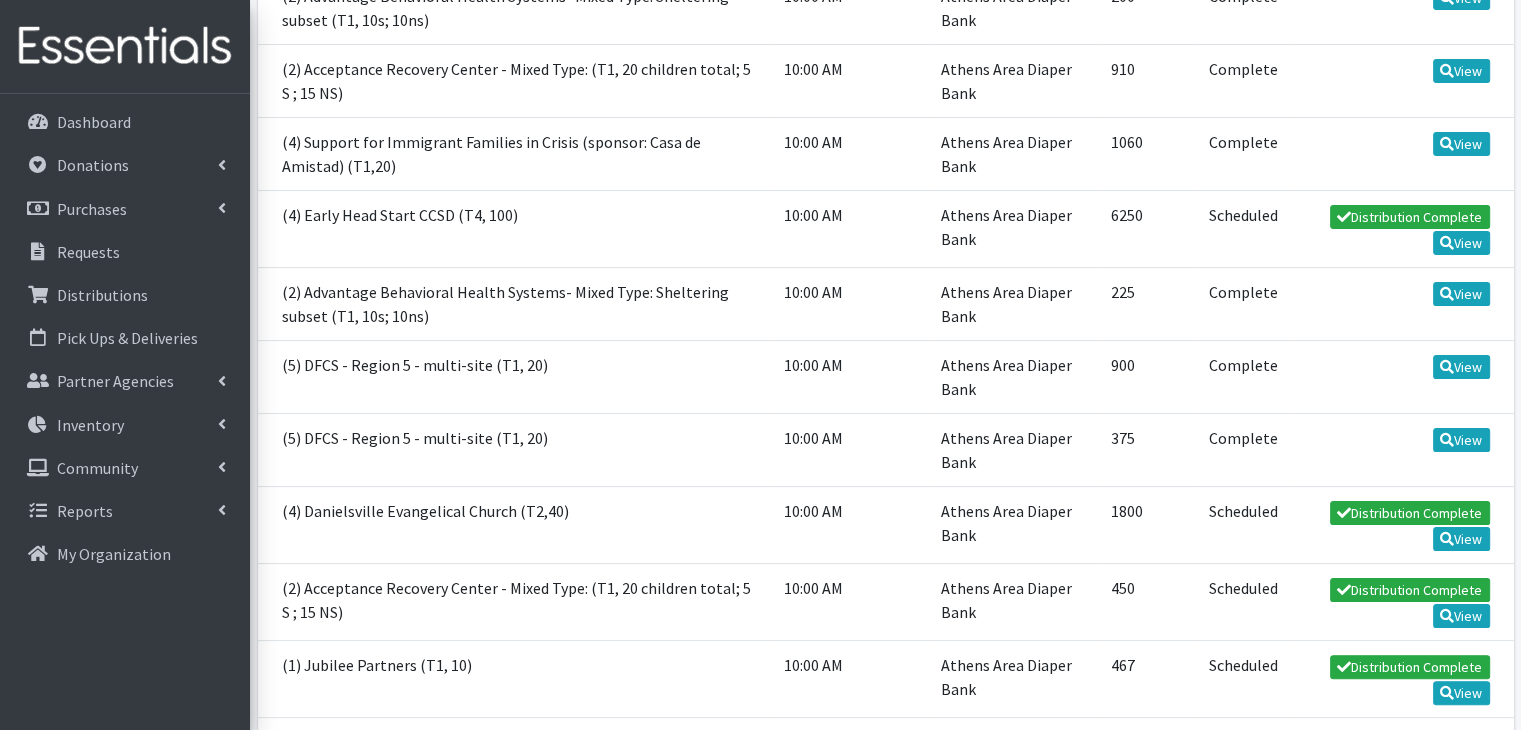 scroll, scrollTop: 300, scrollLeft: 0, axis: vertical 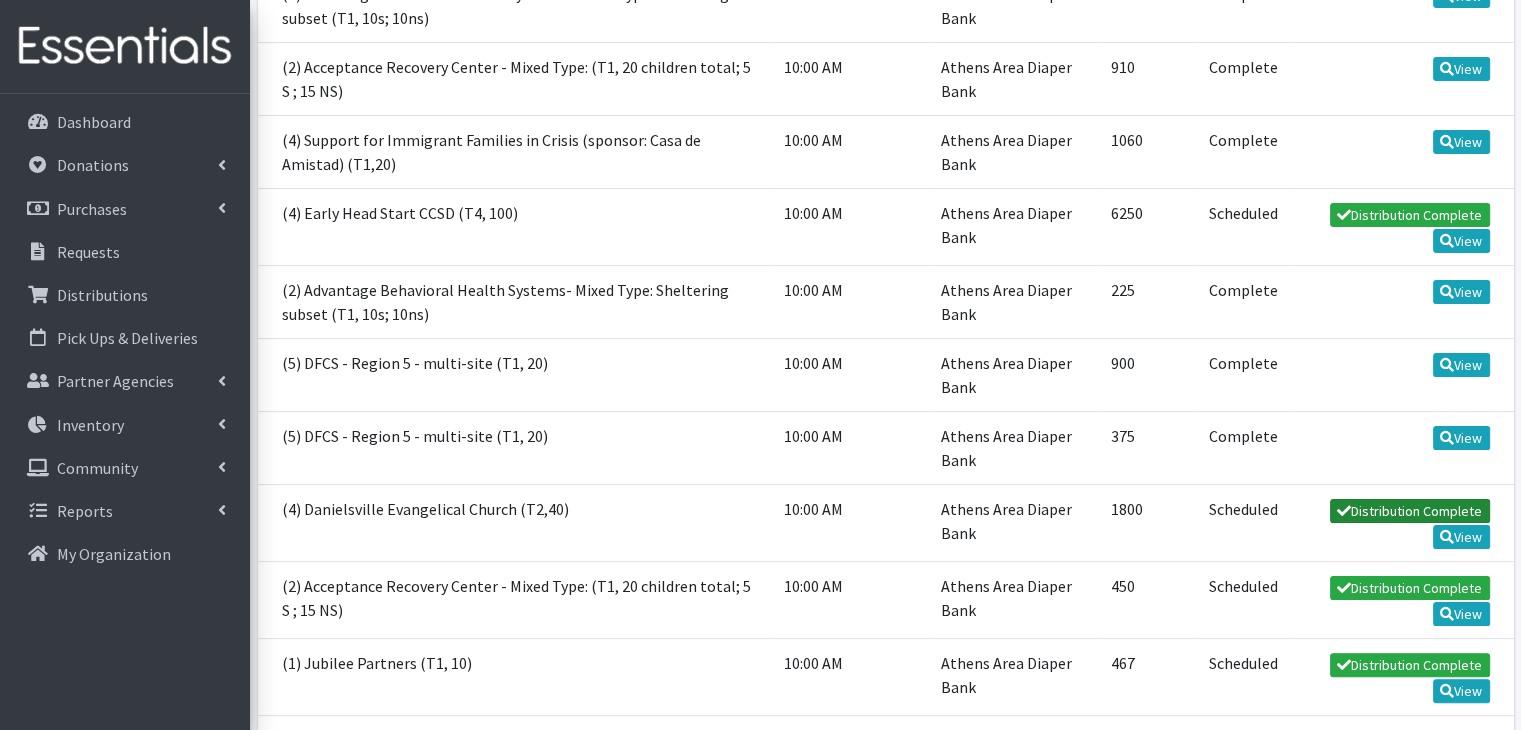 click on "Distribution Complete" at bounding box center [1410, 511] 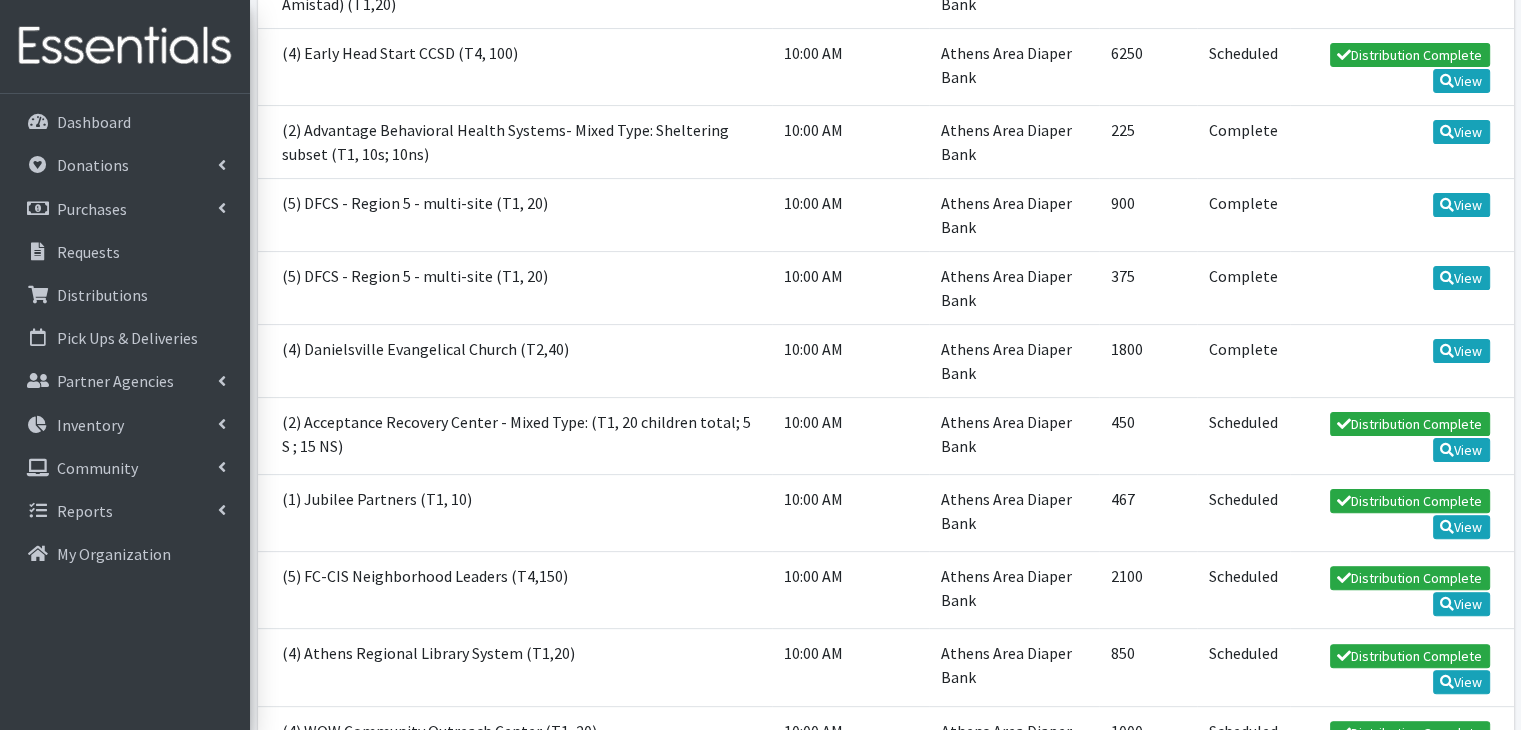 scroll, scrollTop: 500, scrollLeft: 0, axis: vertical 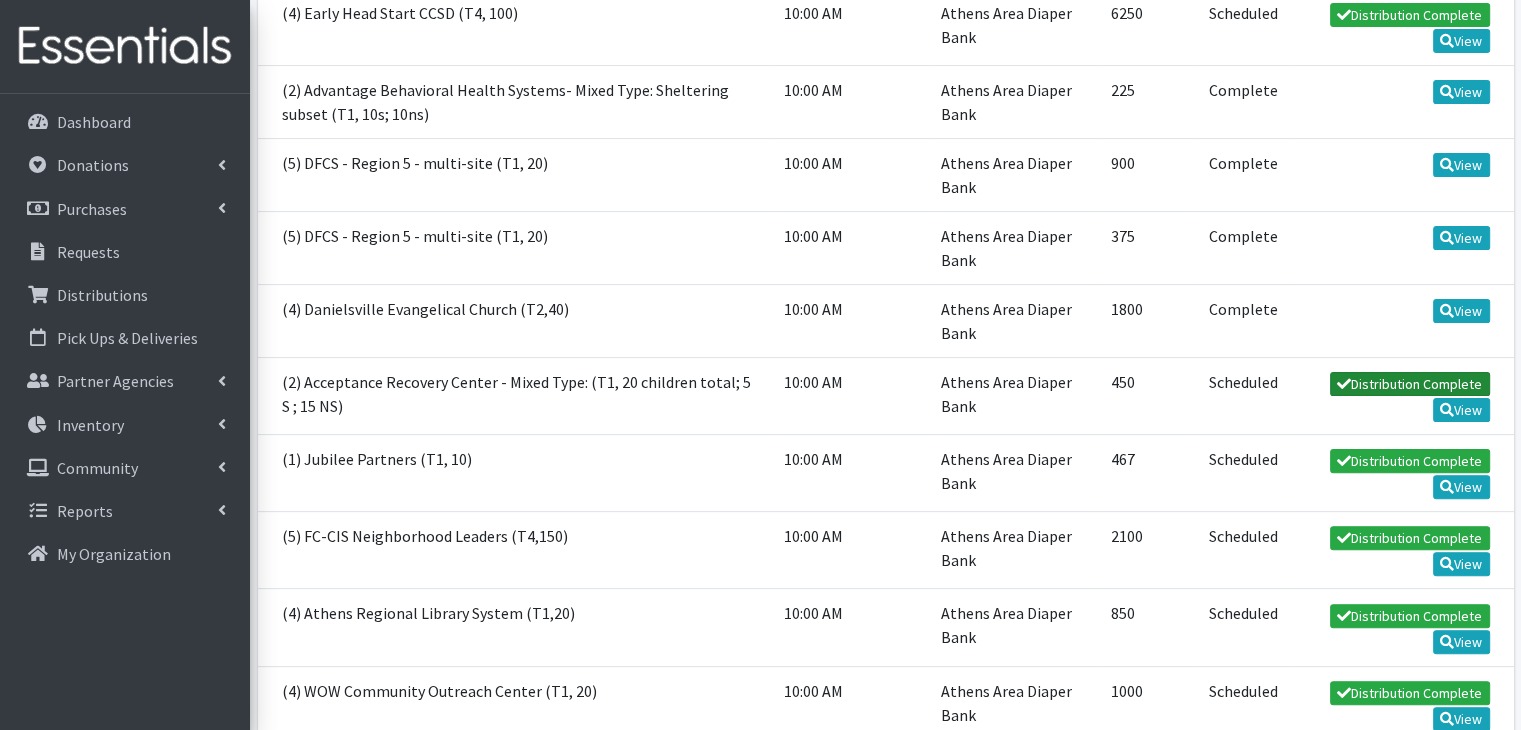 click on "Distribution Complete" at bounding box center [1410, 384] 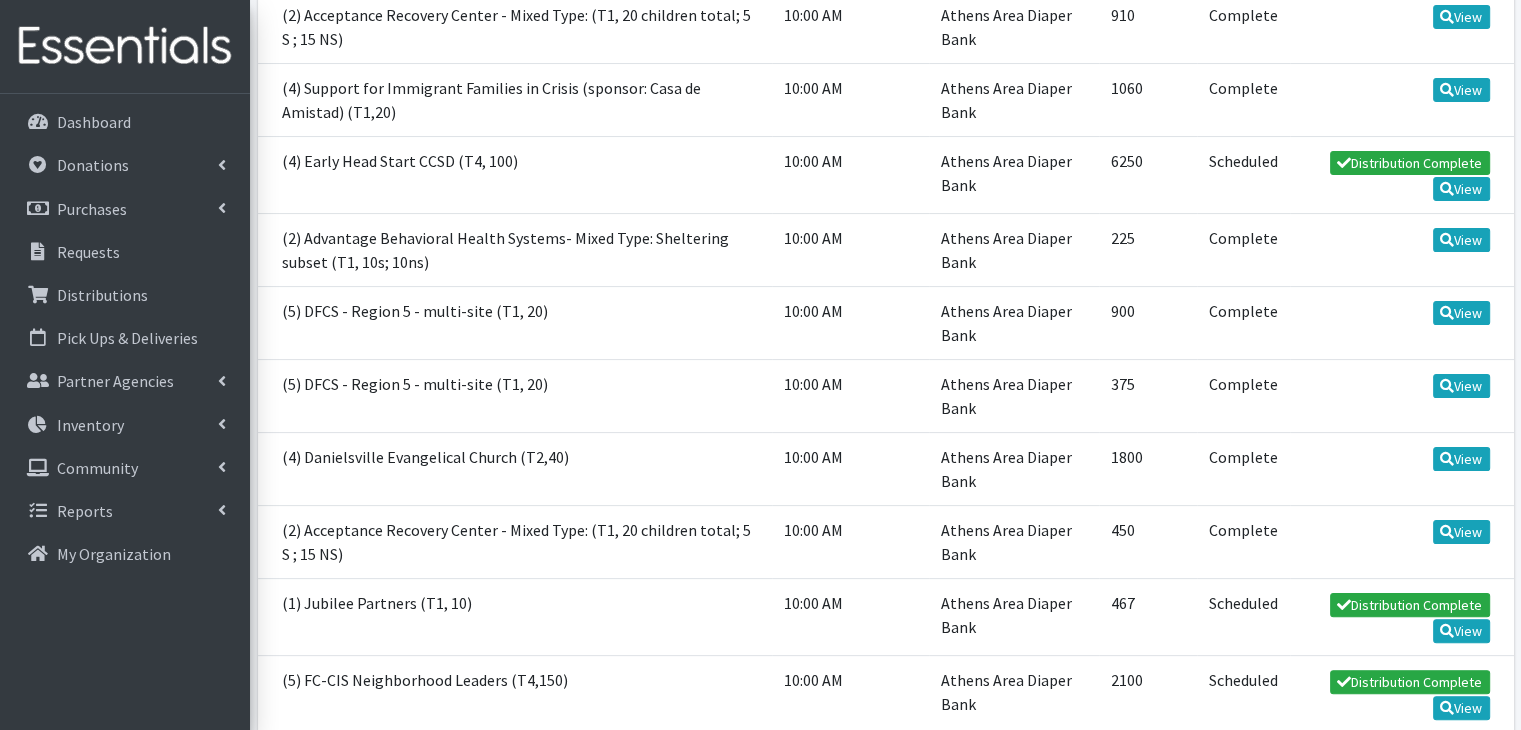 scroll, scrollTop: 400, scrollLeft: 0, axis: vertical 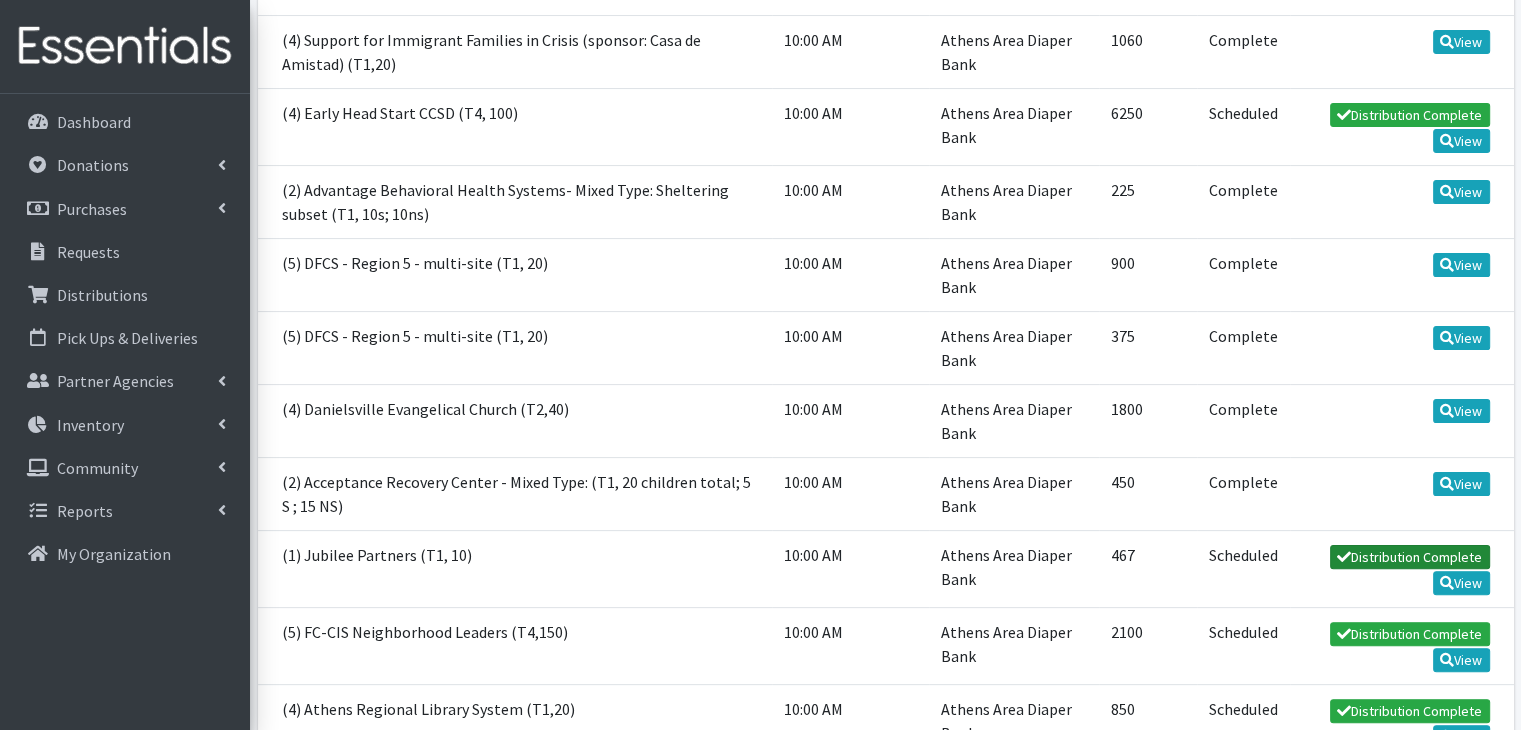 click on "Distribution Complete" at bounding box center [1410, 557] 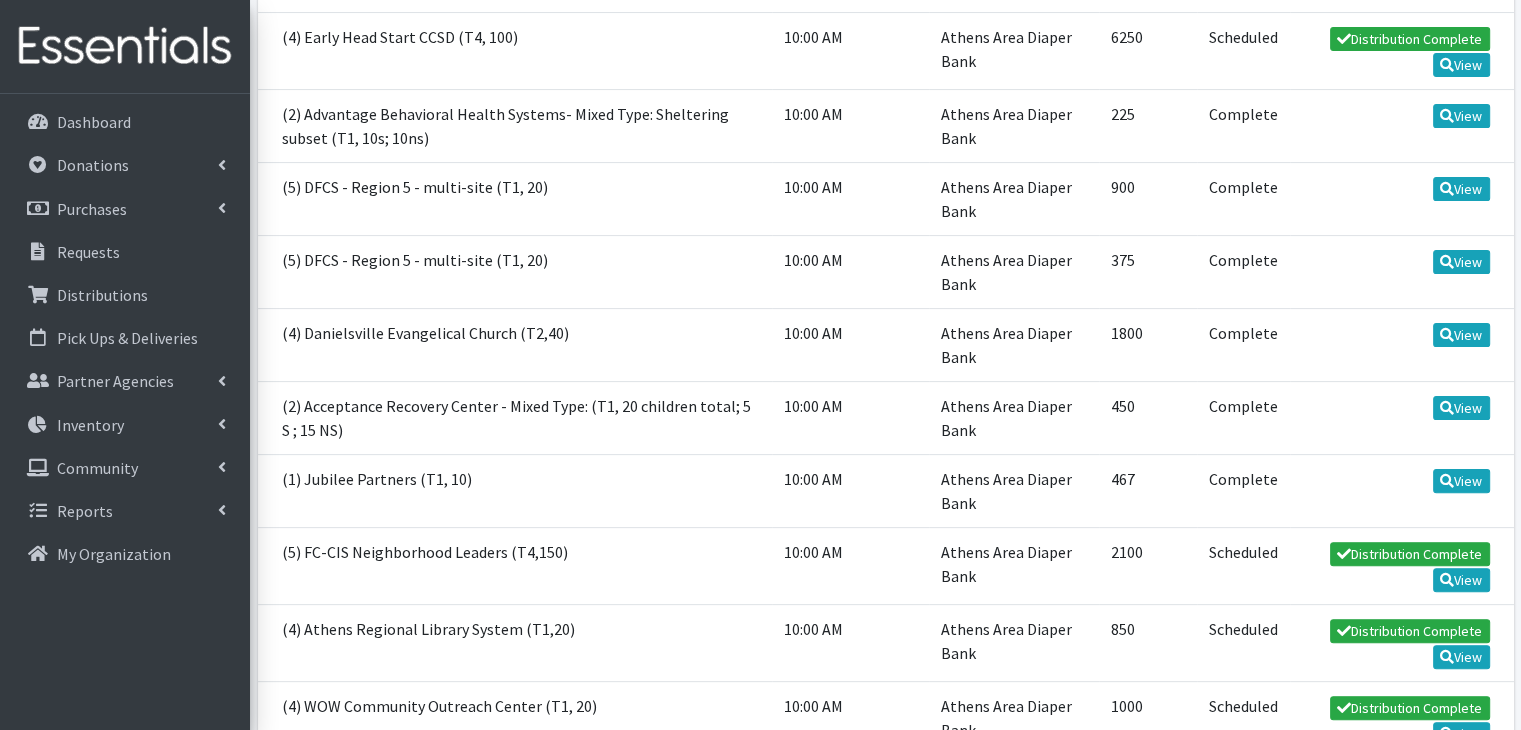 scroll, scrollTop: 600, scrollLeft: 0, axis: vertical 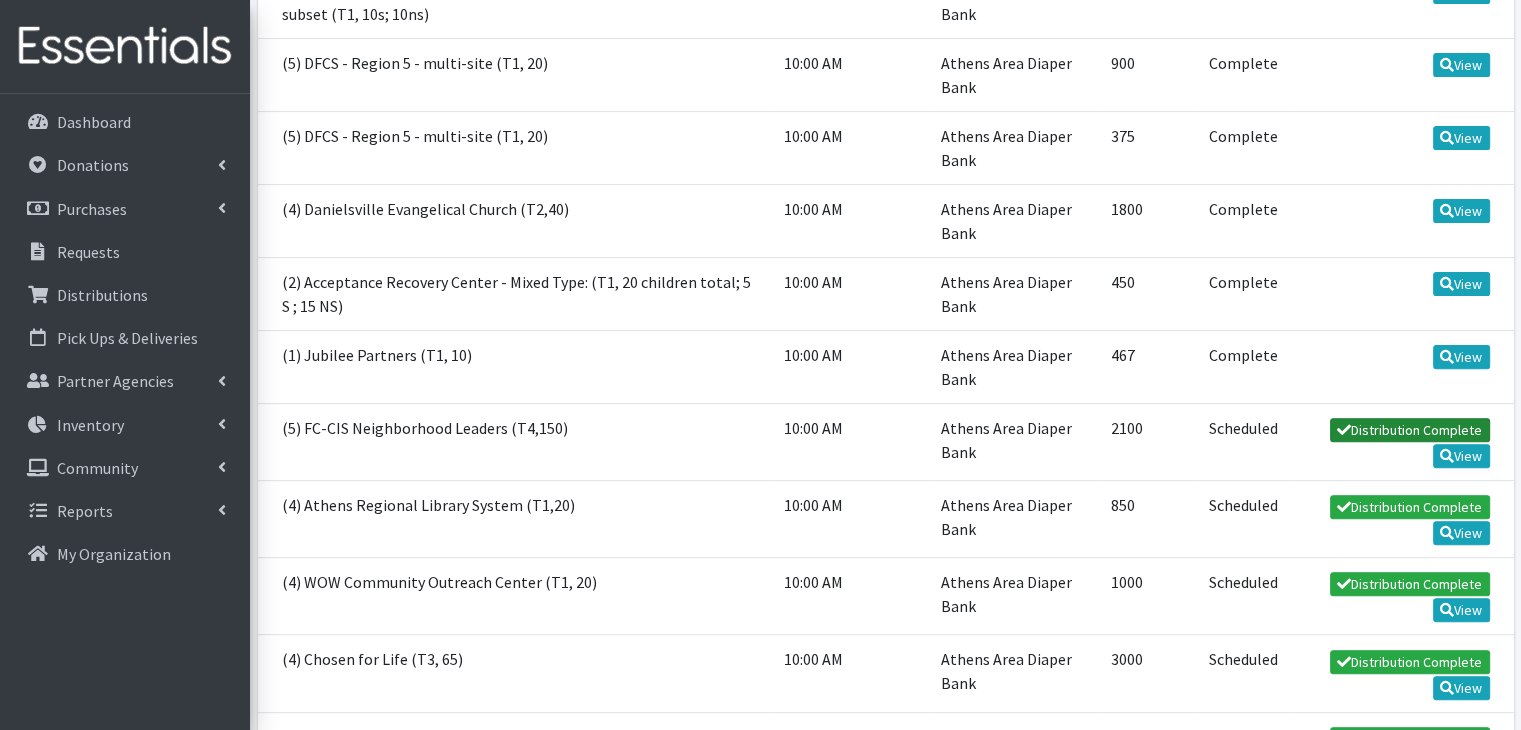 click on "Distribution Complete" at bounding box center (1410, 430) 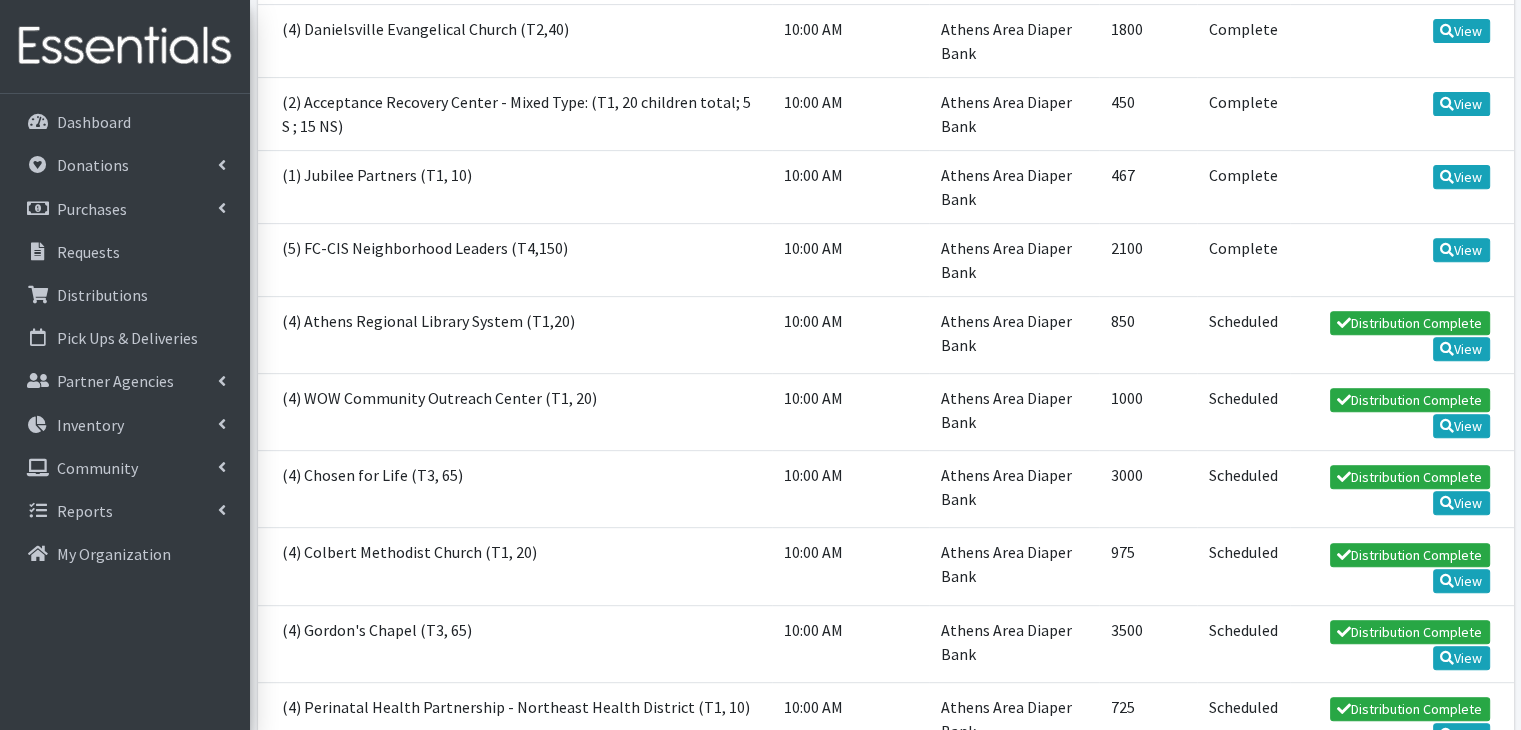 scroll, scrollTop: 800, scrollLeft: 0, axis: vertical 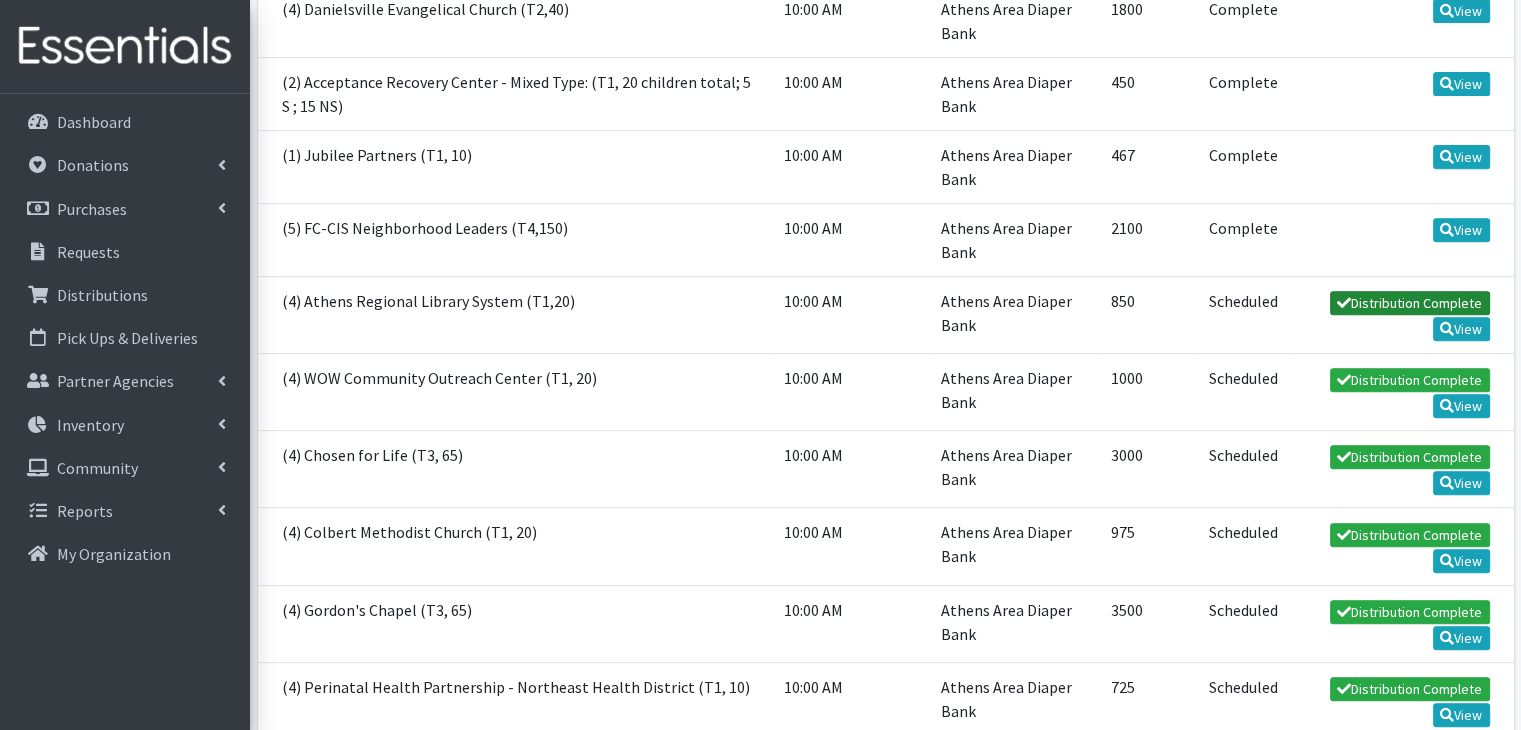 click on "Distribution Complete" at bounding box center [1410, 303] 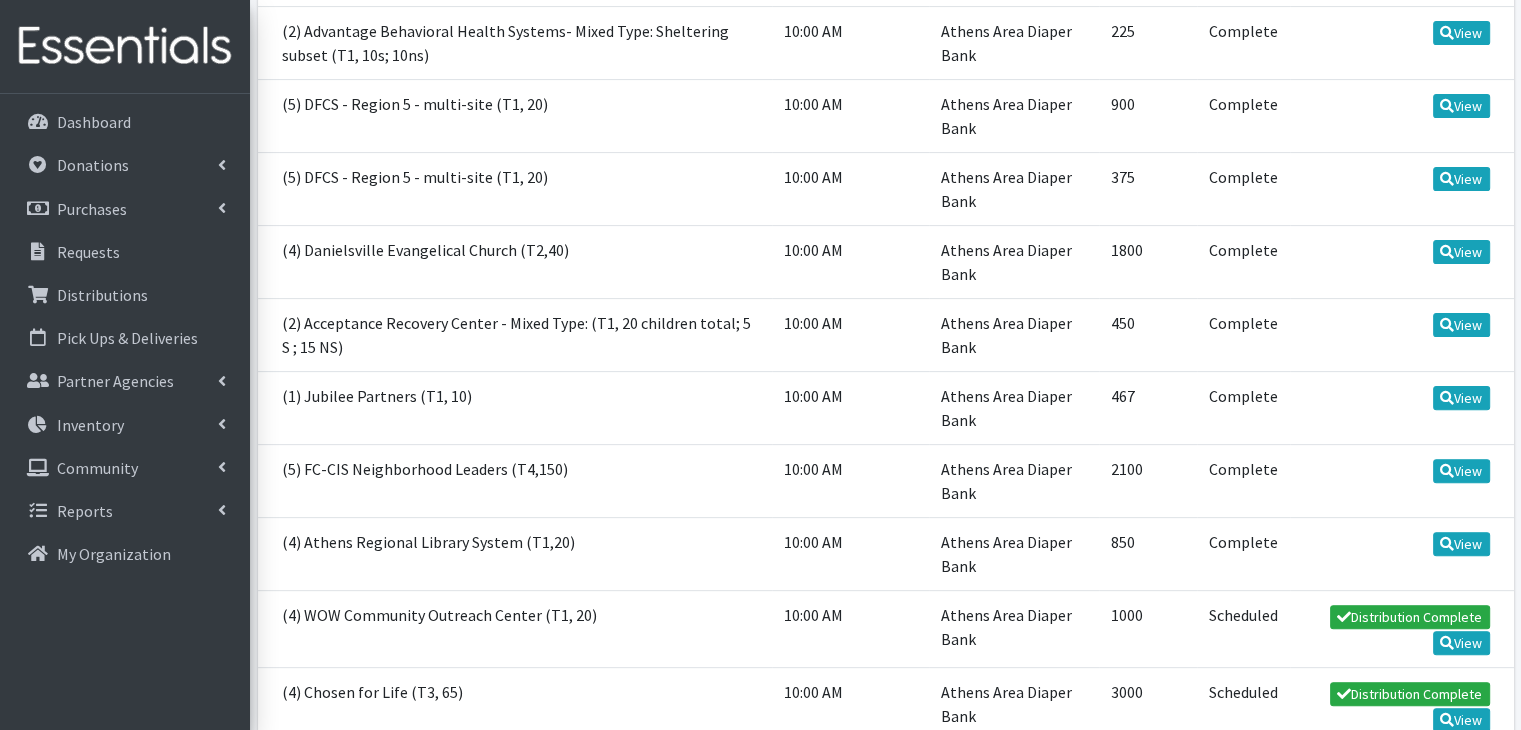 scroll, scrollTop: 800, scrollLeft: 0, axis: vertical 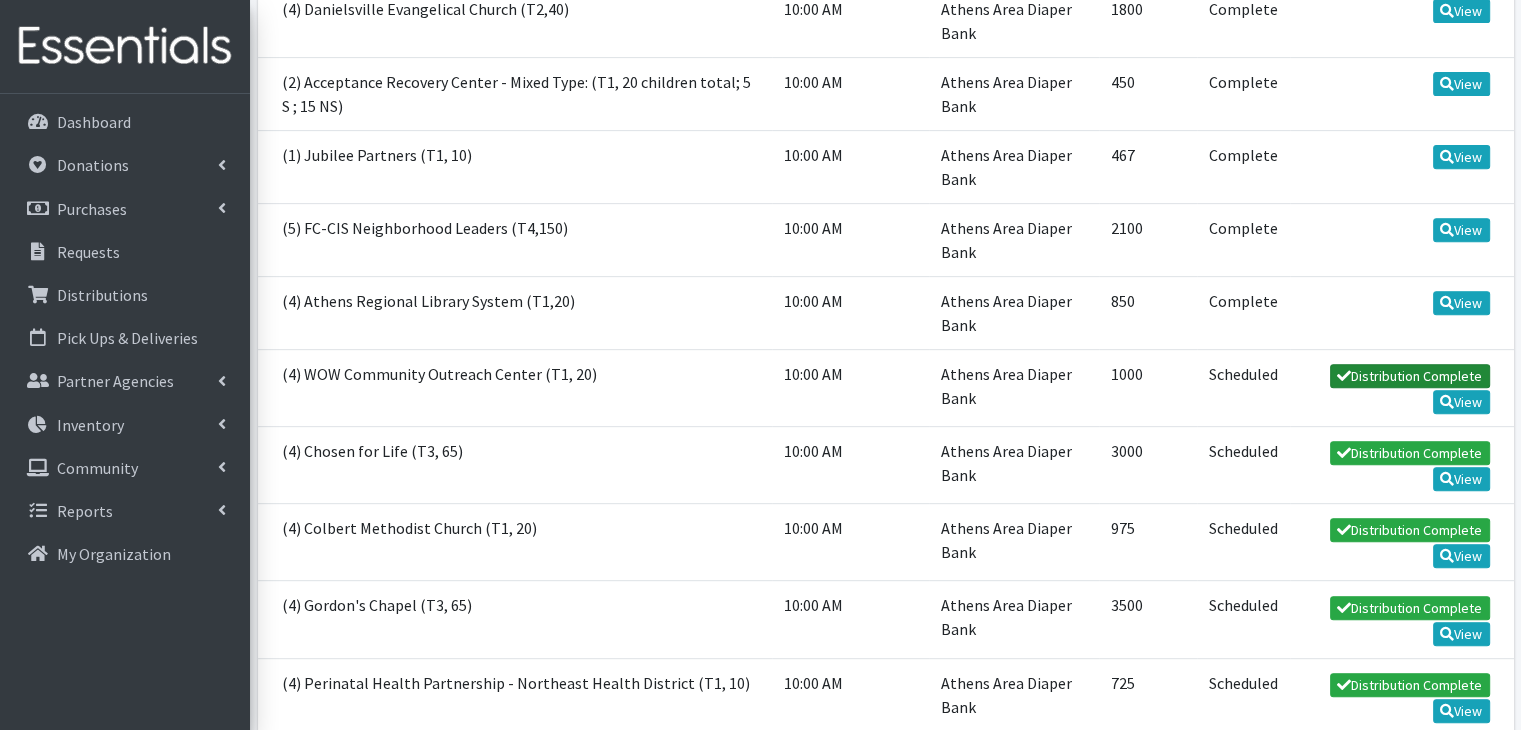 click on "Distribution Complete" at bounding box center [1410, 376] 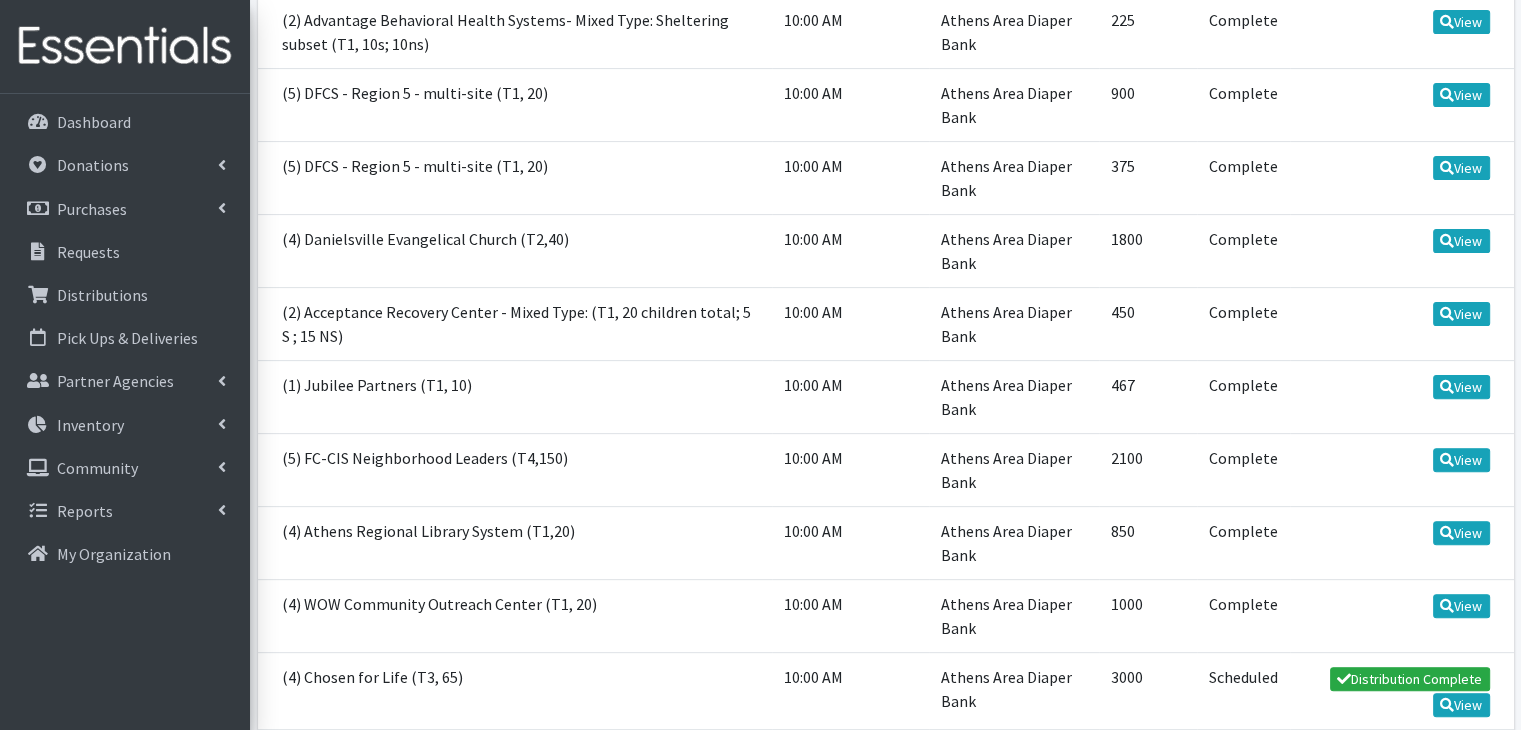 scroll, scrollTop: 800, scrollLeft: 0, axis: vertical 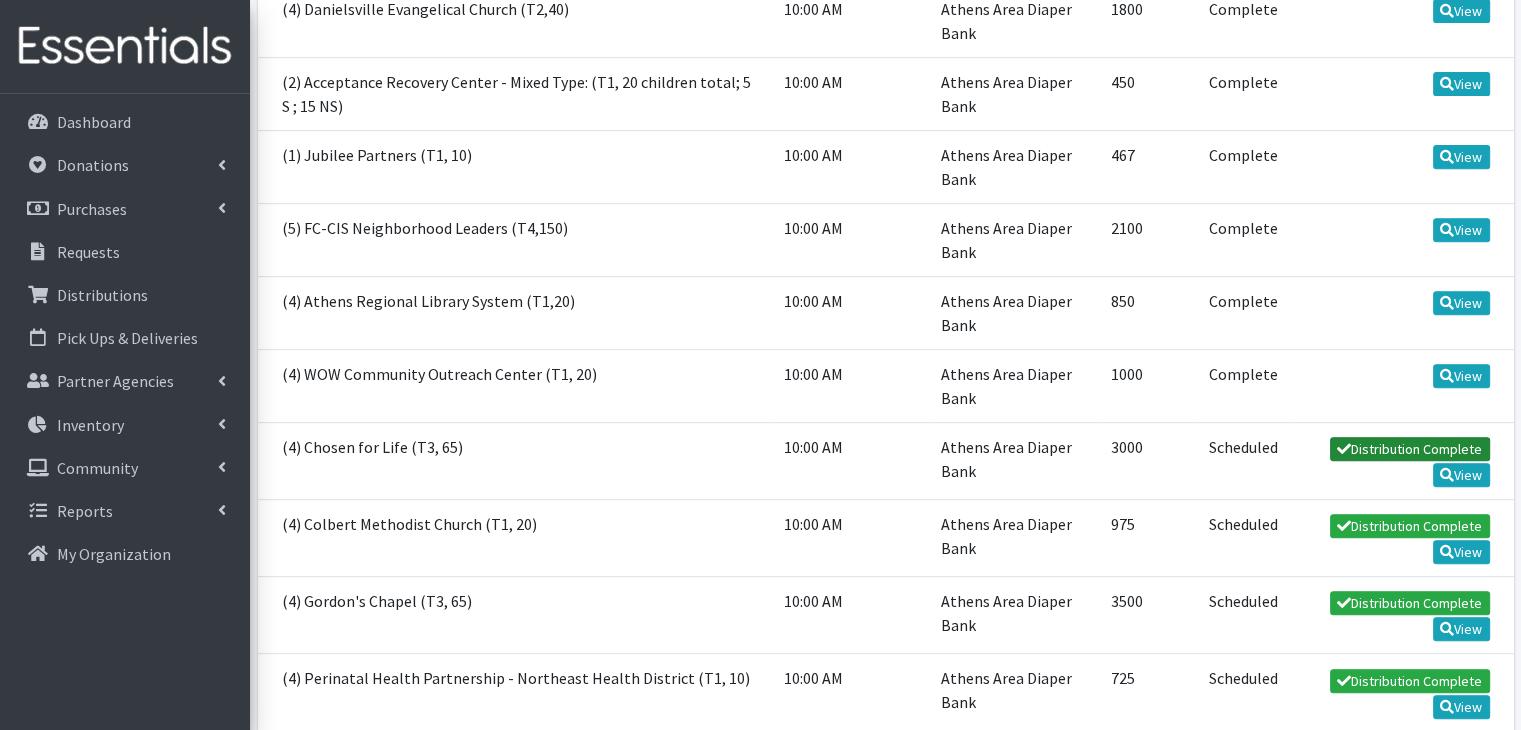click on "Distribution Complete" at bounding box center [1410, 449] 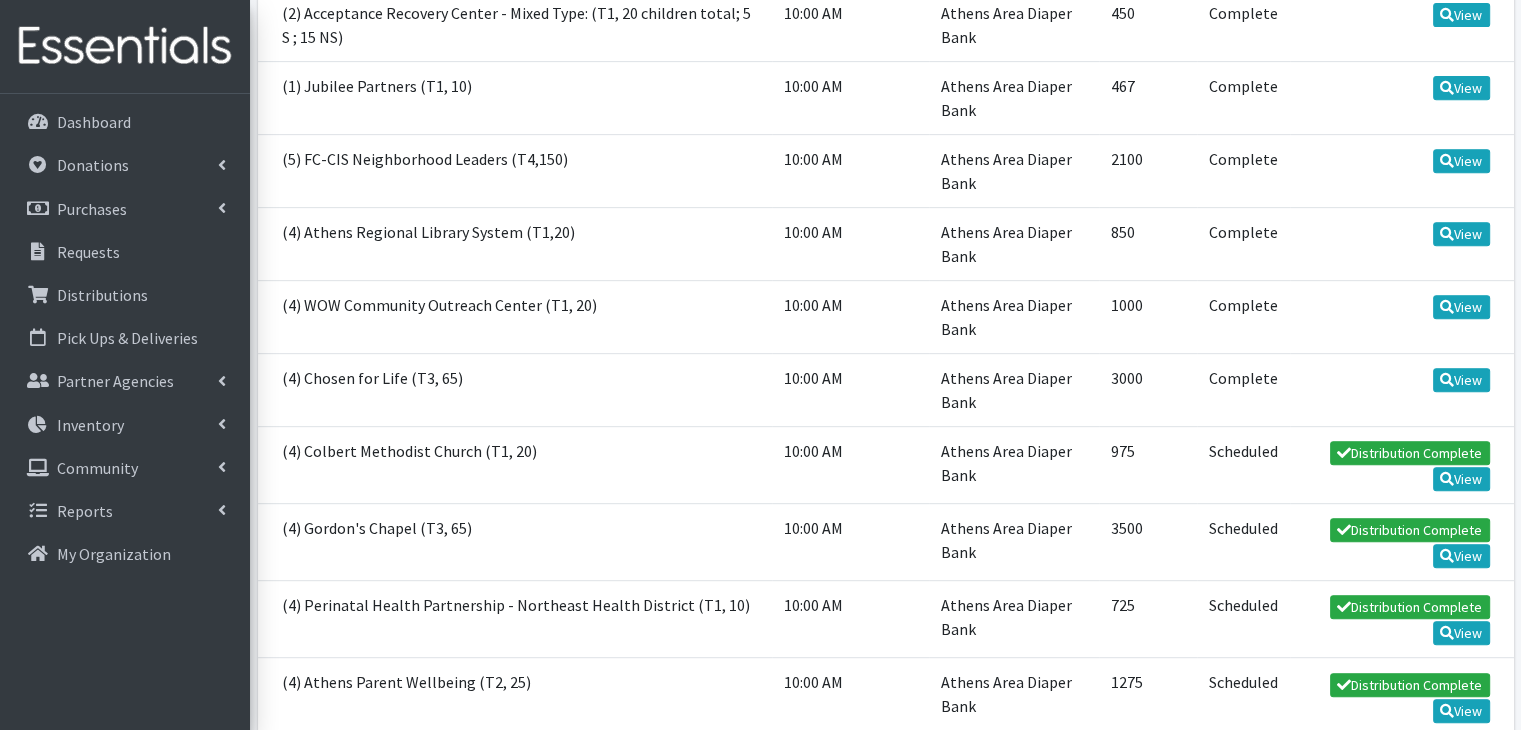 scroll, scrollTop: 900, scrollLeft: 0, axis: vertical 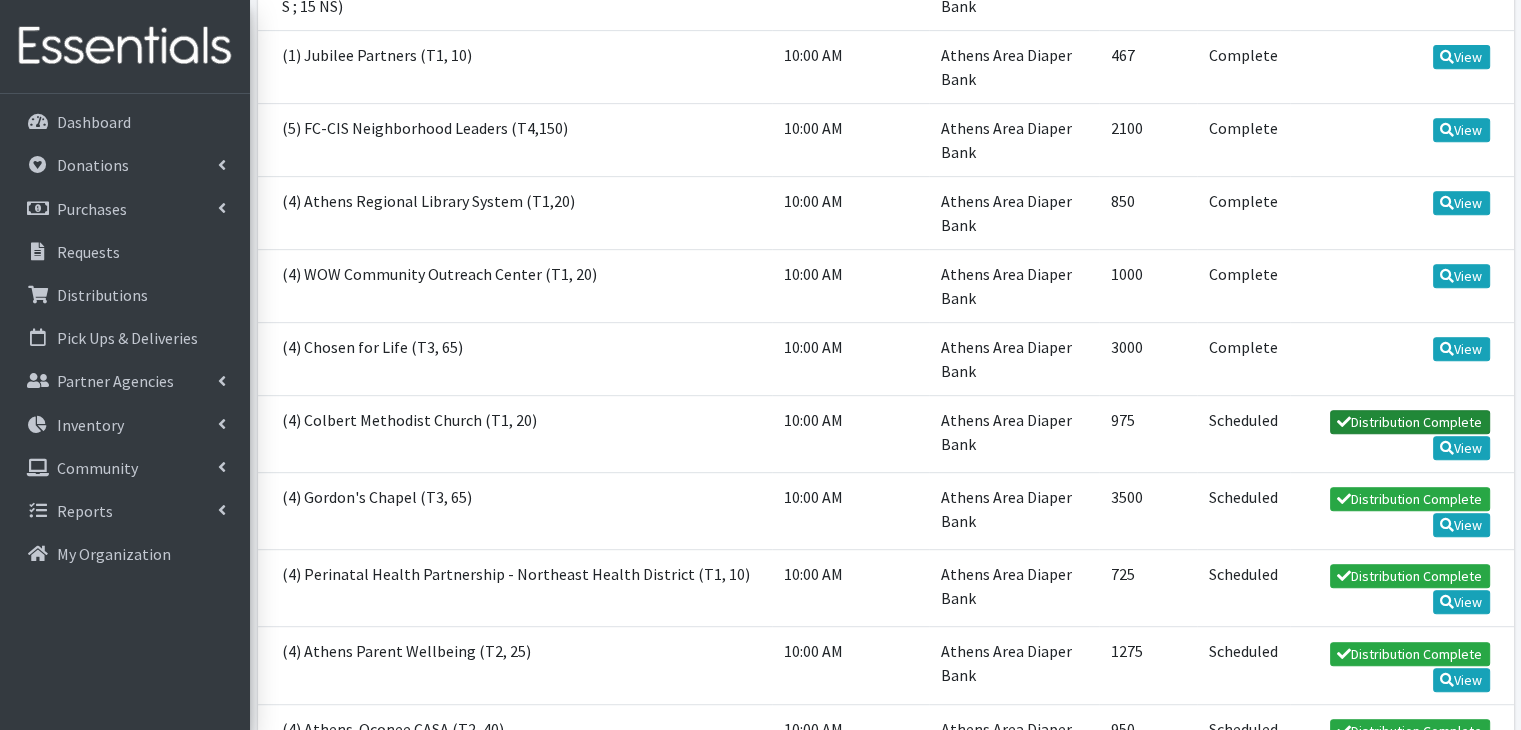 click on "Distribution Complete" at bounding box center (1410, 422) 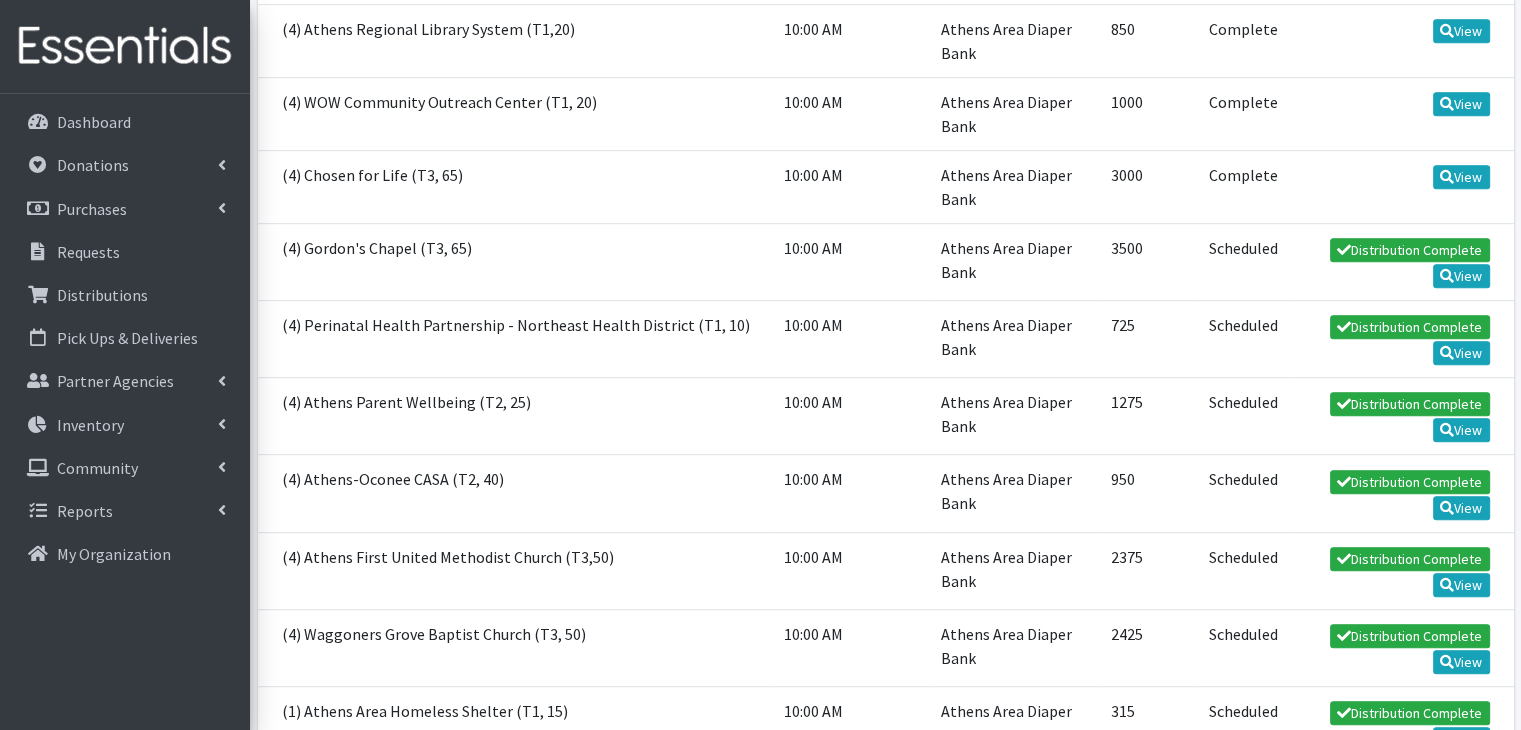 scroll, scrollTop: 1100, scrollLeft: 0, axis: vertical 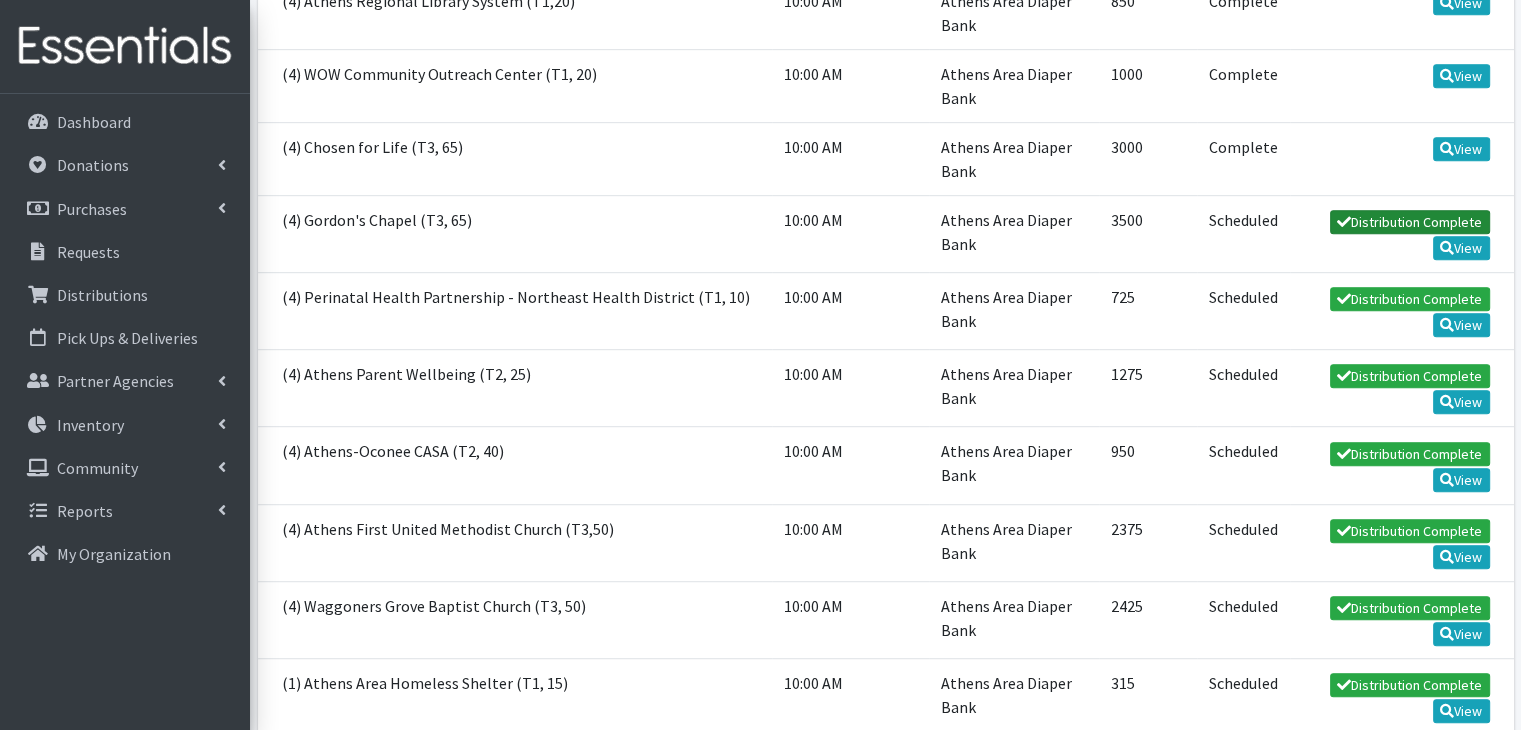 click on "Distribution Complete" at bounding box center (1410, 222) 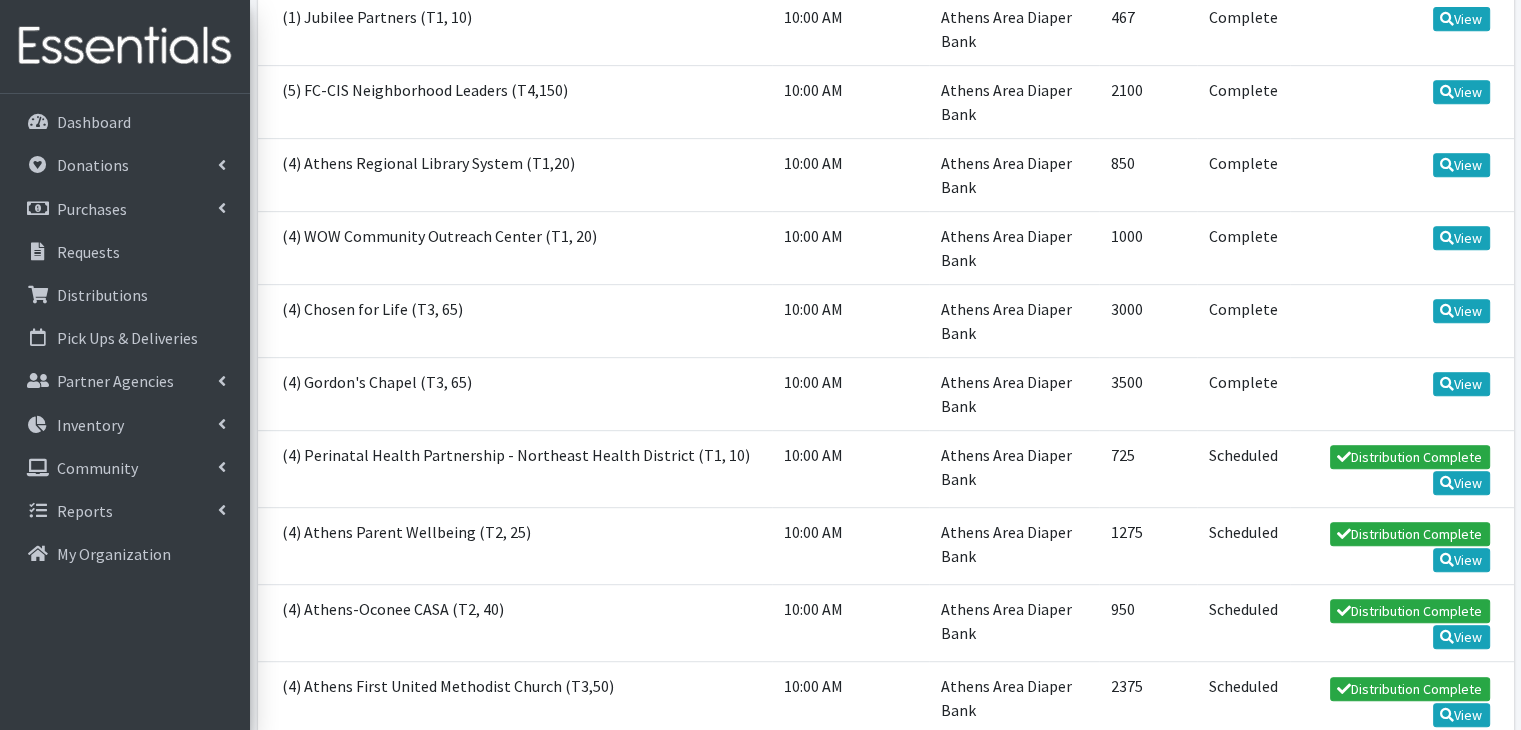 scroll, scrollTop: 1200, scrollLeft: 0, axis: vertical 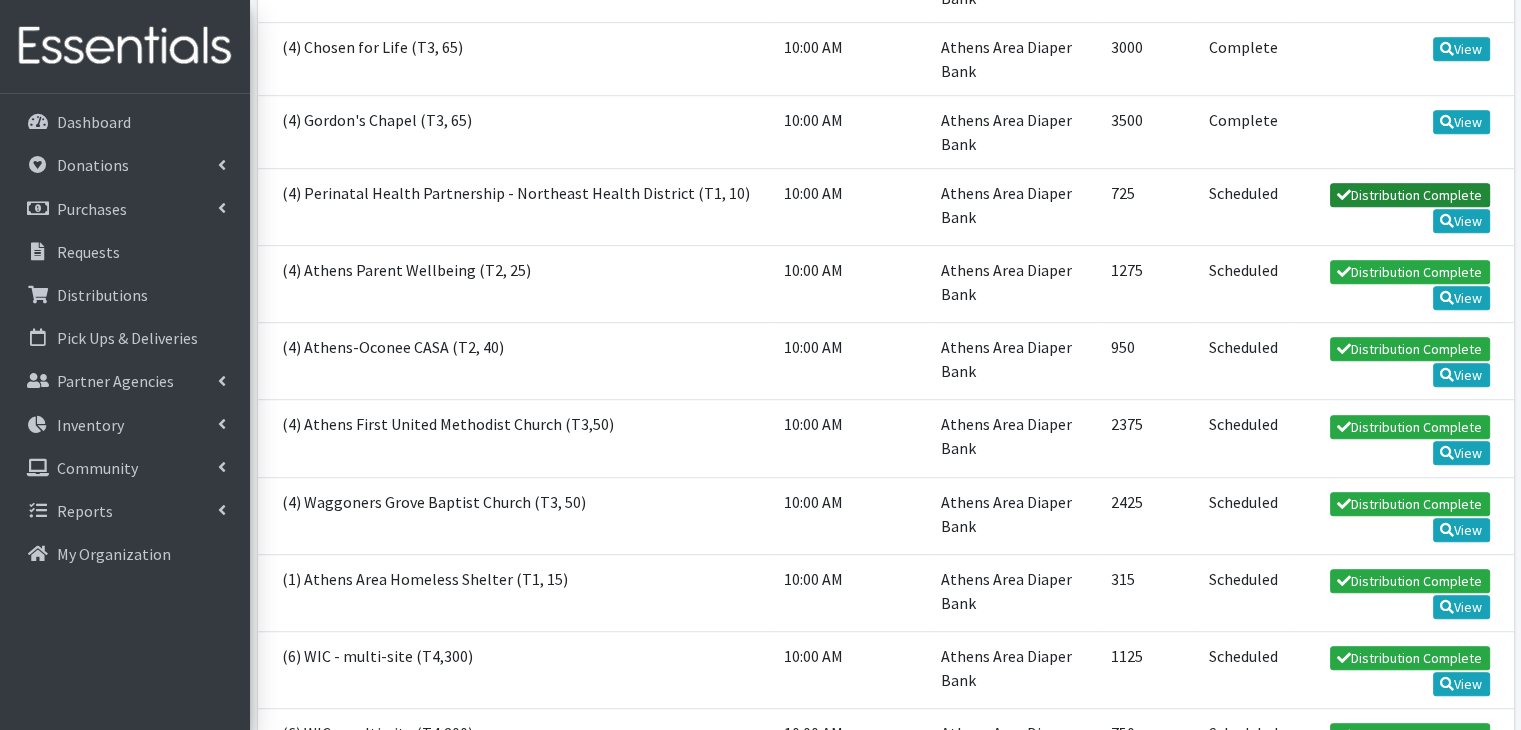 click on "Distribution Complete" at bounding box center (1410, 195) 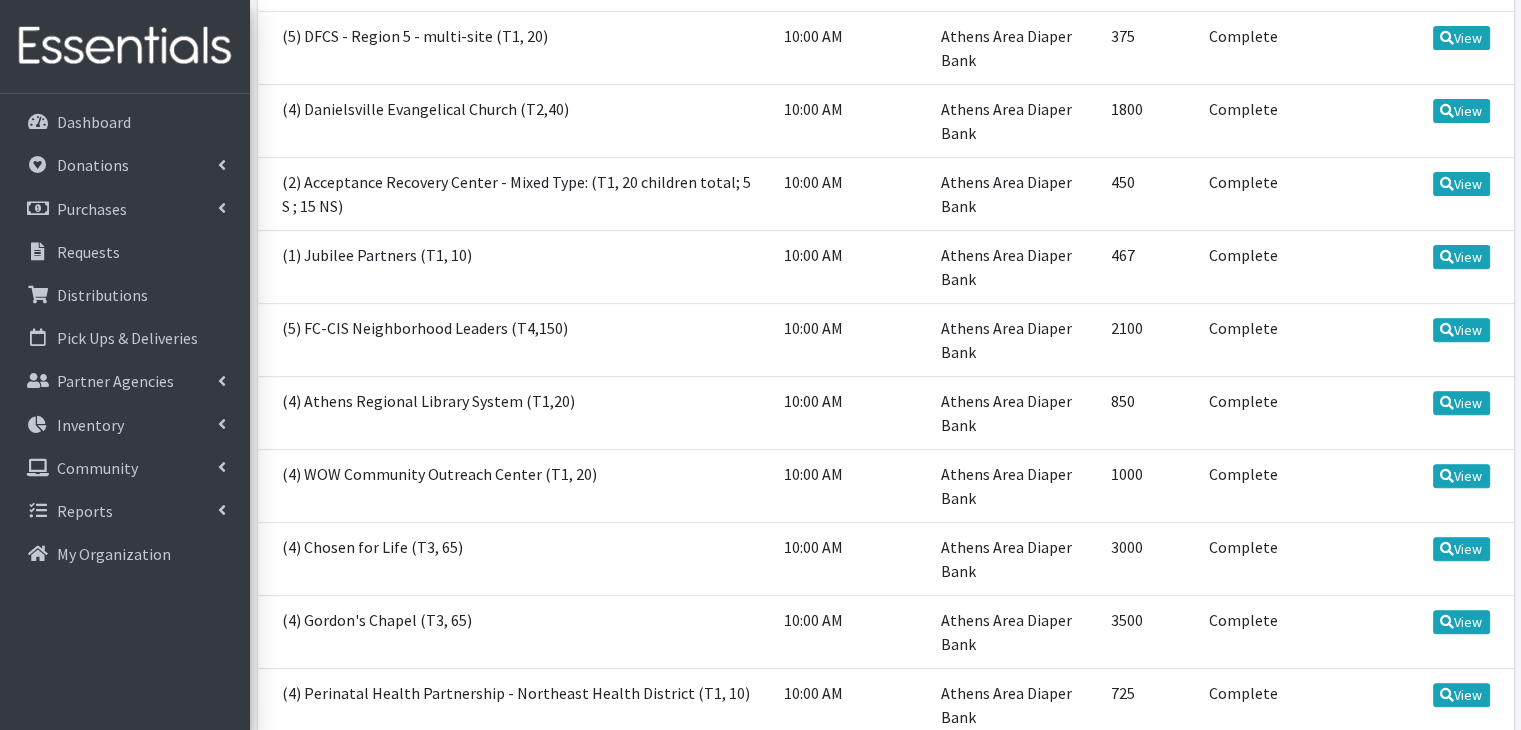 scroll, scrollTop: 1200, scrollLeft: 0, axis: vertical 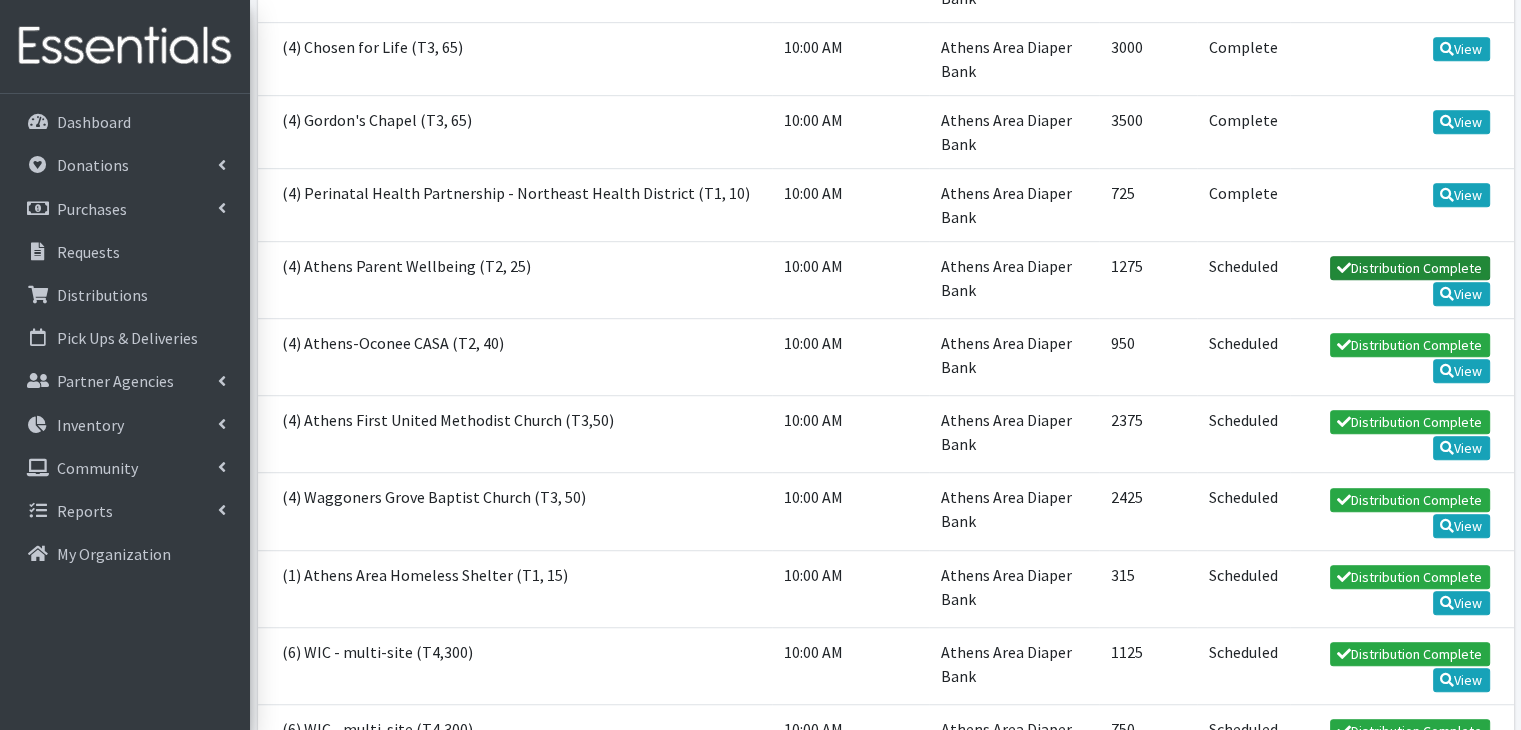 click on "Distribution Complete" at bounding box center (1410, 268) 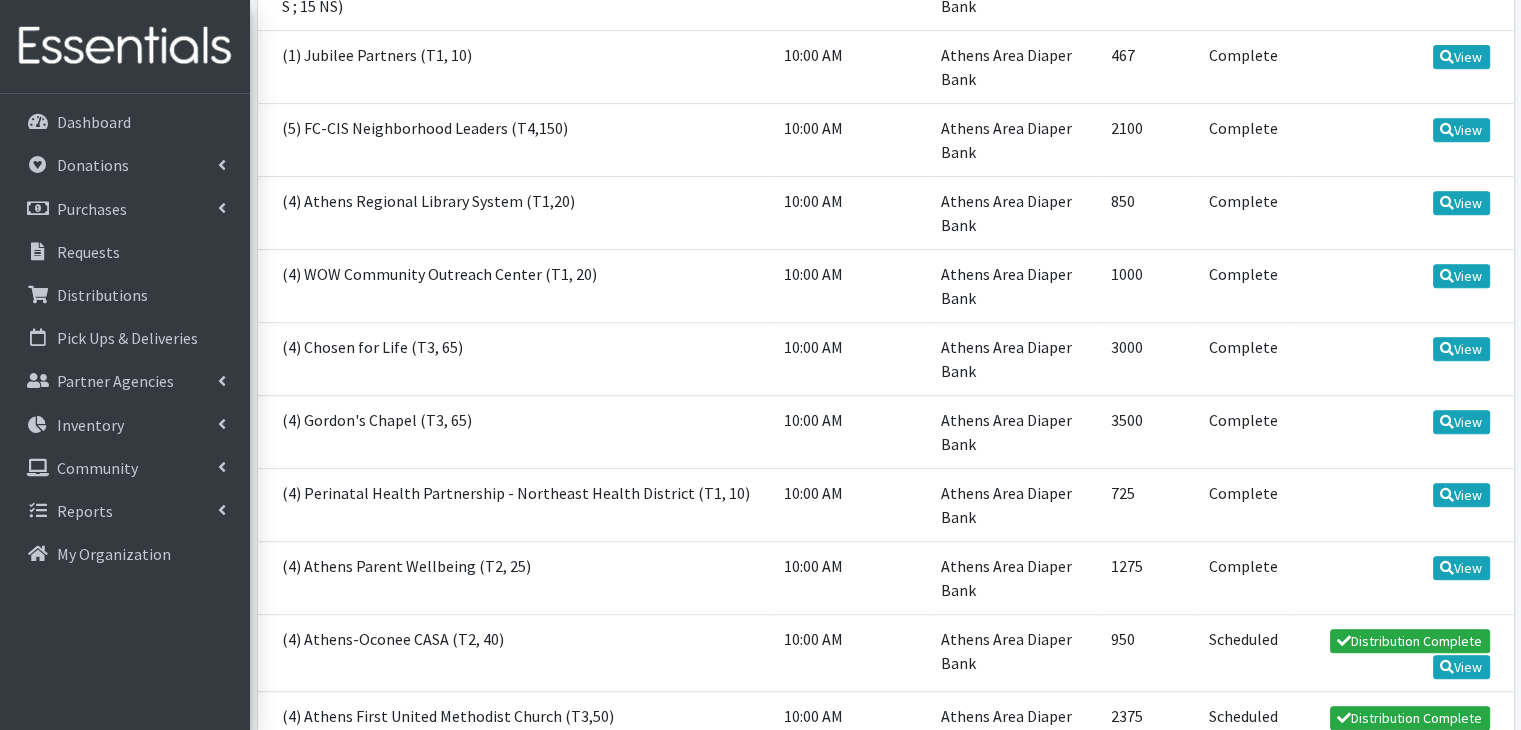scroll, scrollTop: 1300, scrollLeft: 0, axis: vertical 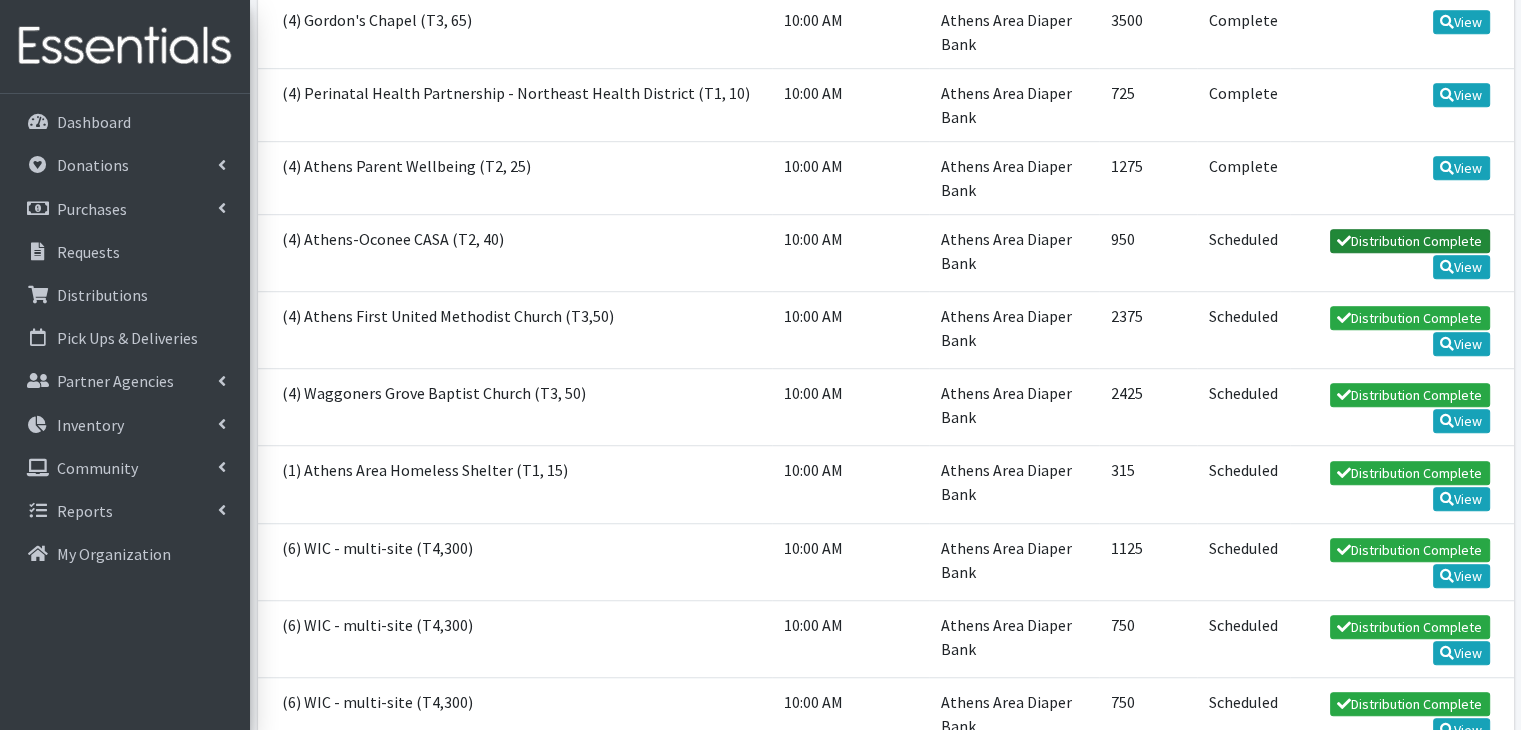 click on "Distribution Complete" at bounding box center [1410, 241] 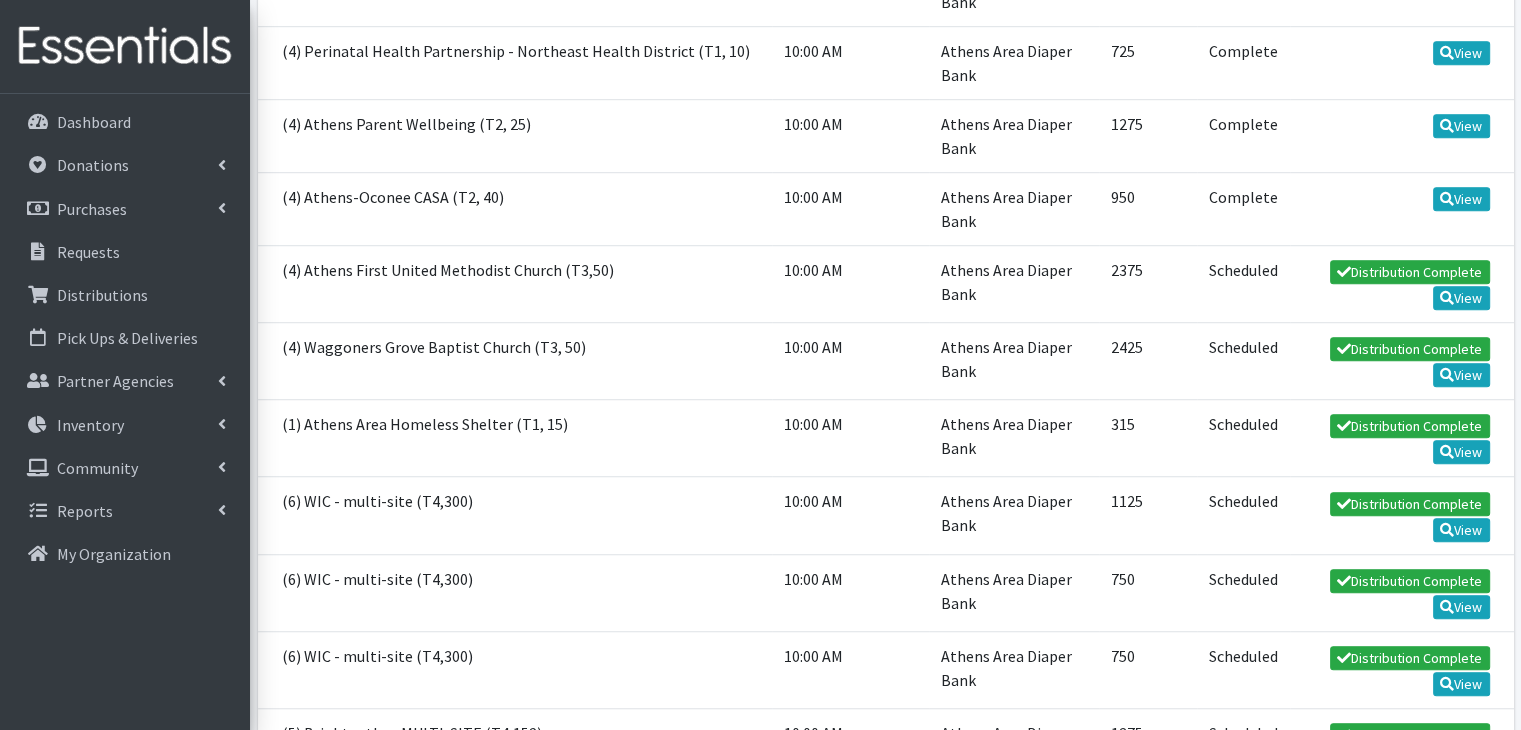 scroll, scrollTop: 1500, scrollLeft: 0, axis: vertical 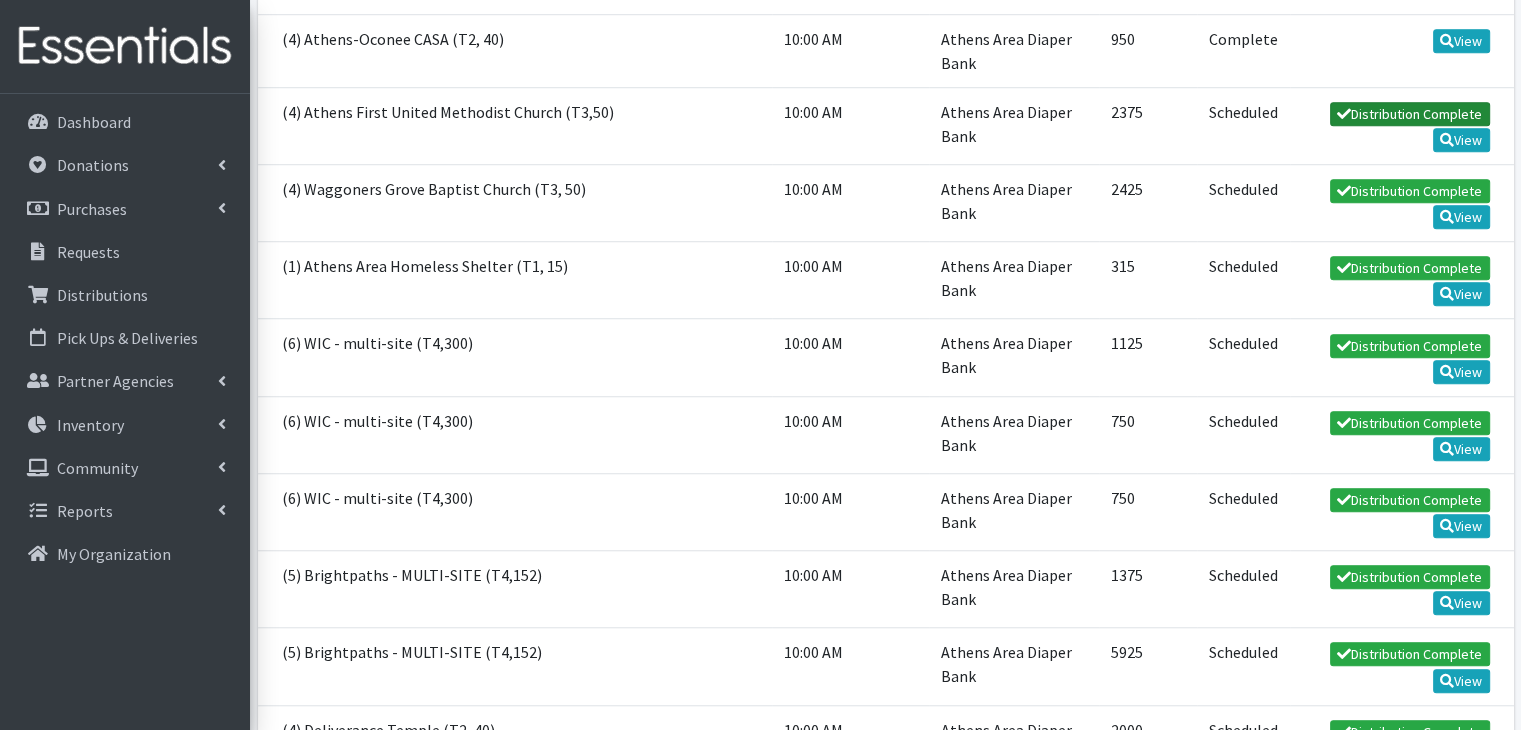 click on "Distribution Complete" at bounding box center [1410, 114] 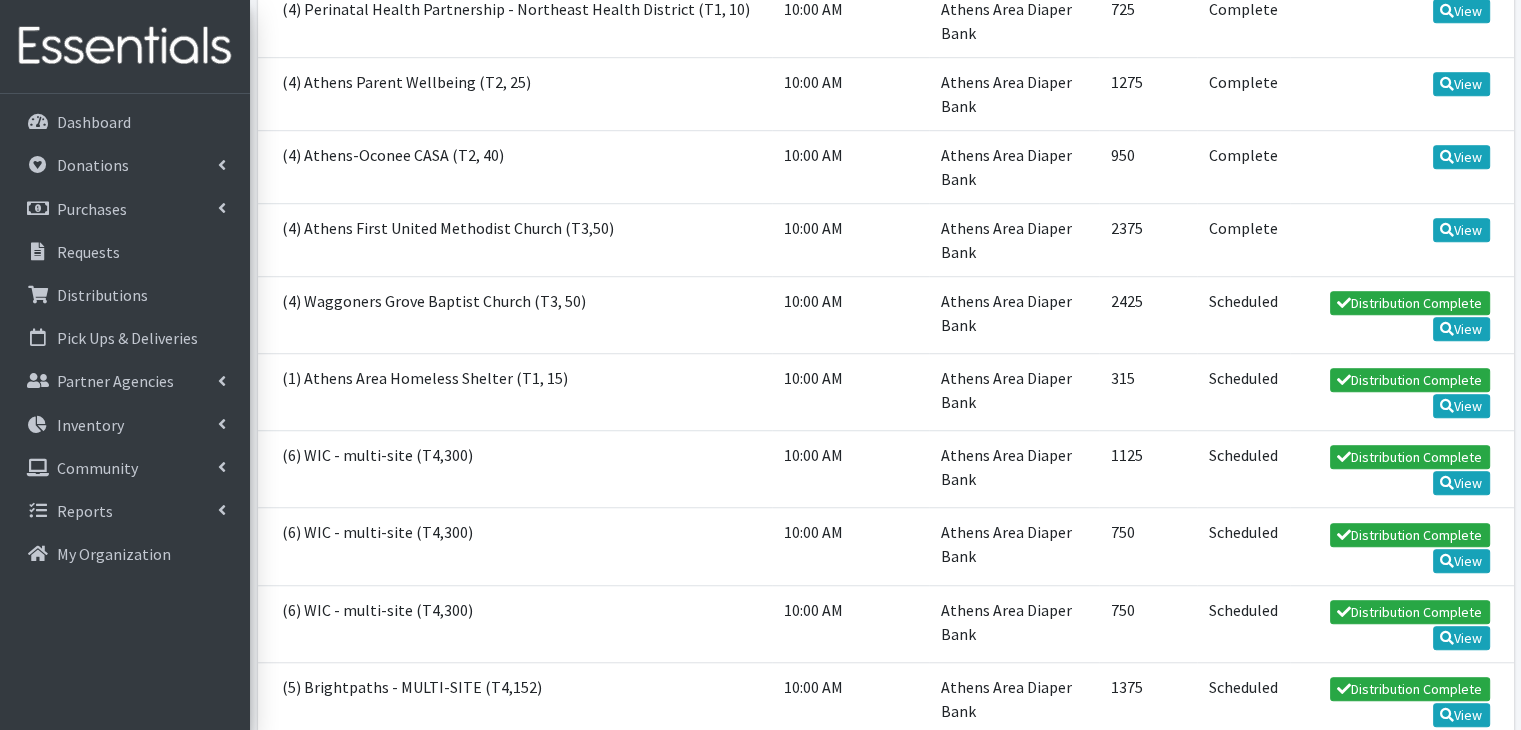scroll, scrollTop: 1400, scrollLeft: 0, axis: vertical 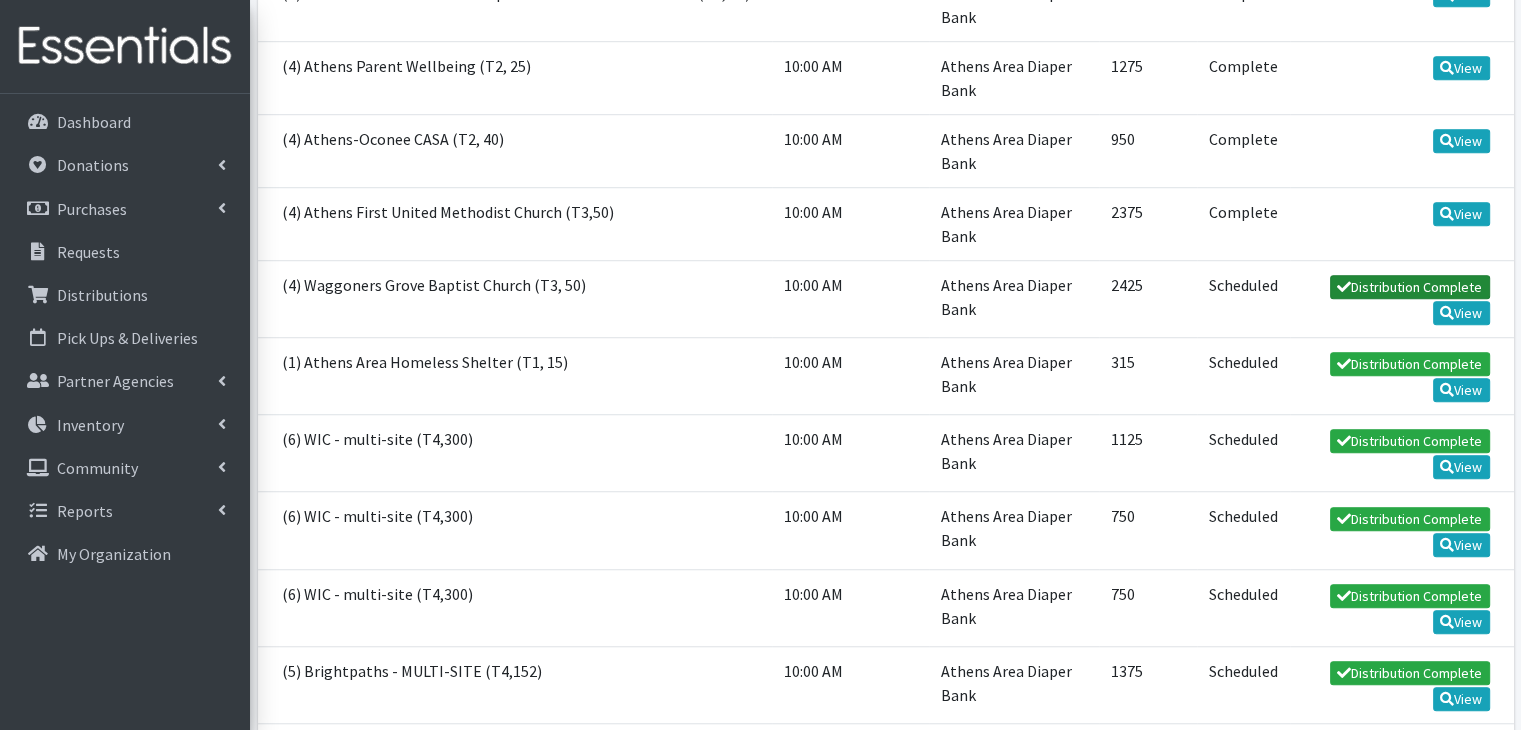 click on "Distribution Complete" at bounding box center [1410, 287] 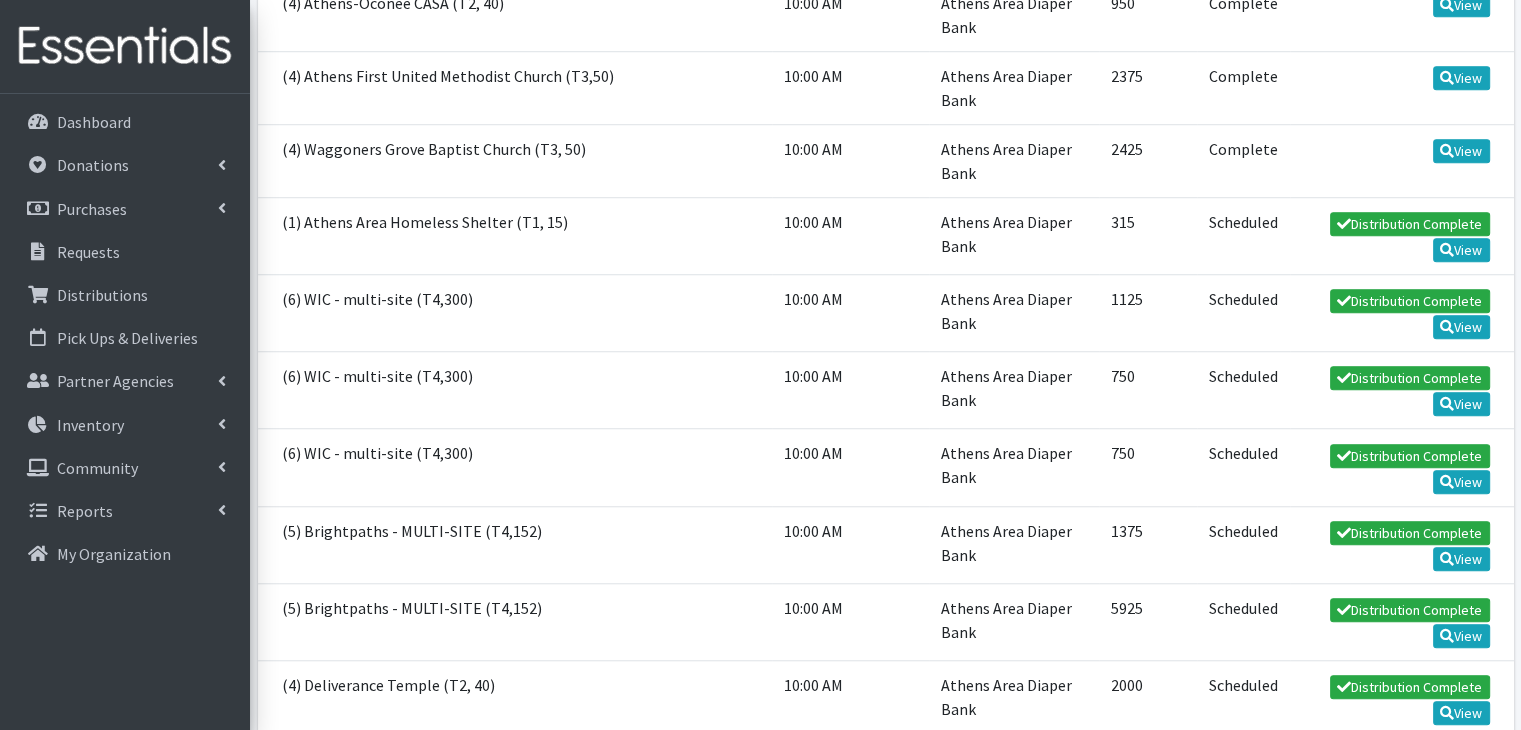 scroll, scrollTop: 1600, scrollLeft: 0, axis: vertical 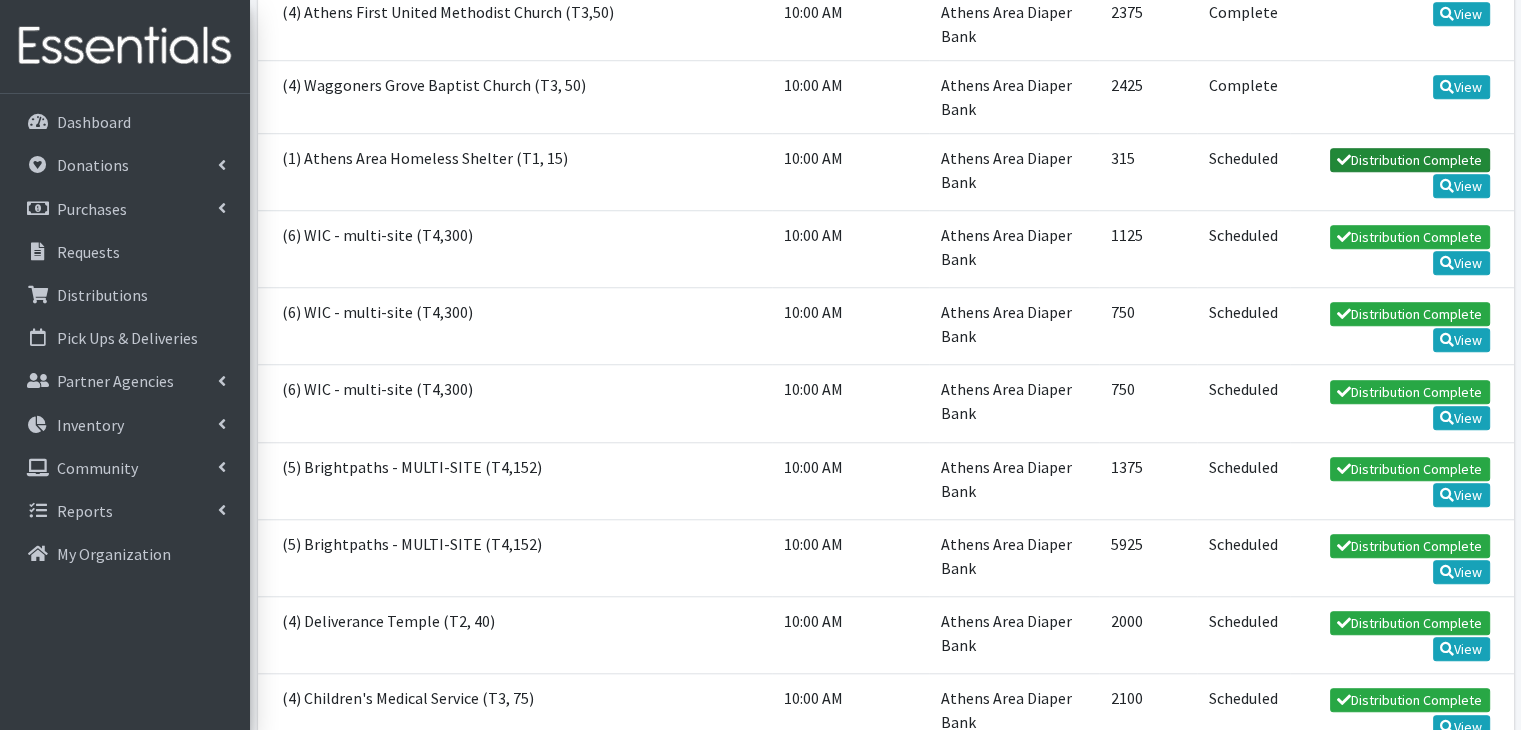 click on "Distribution Complete" at bounding box center (1410, 160) 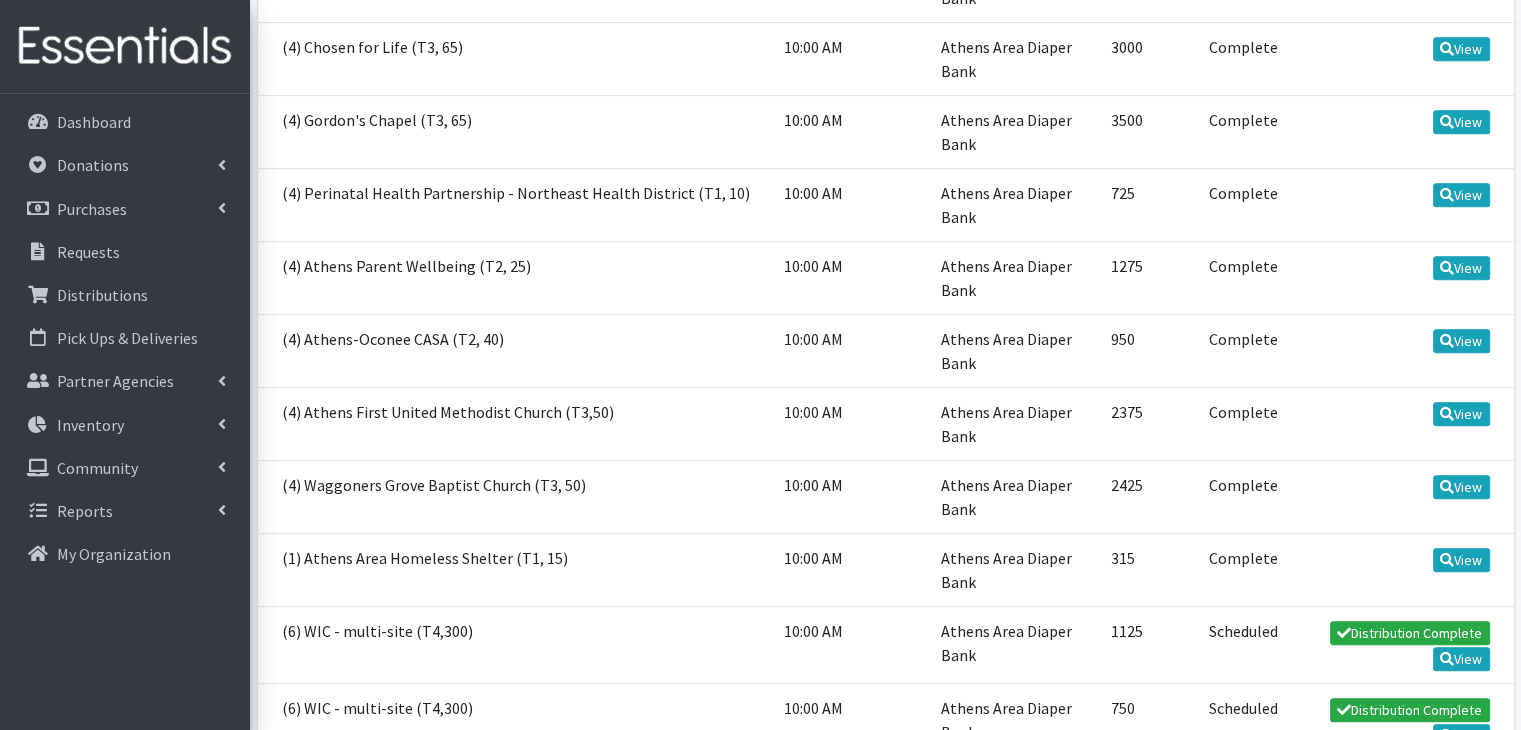 scroll, scrollTop: 1600, scrollLeft: 0, axis: vertical 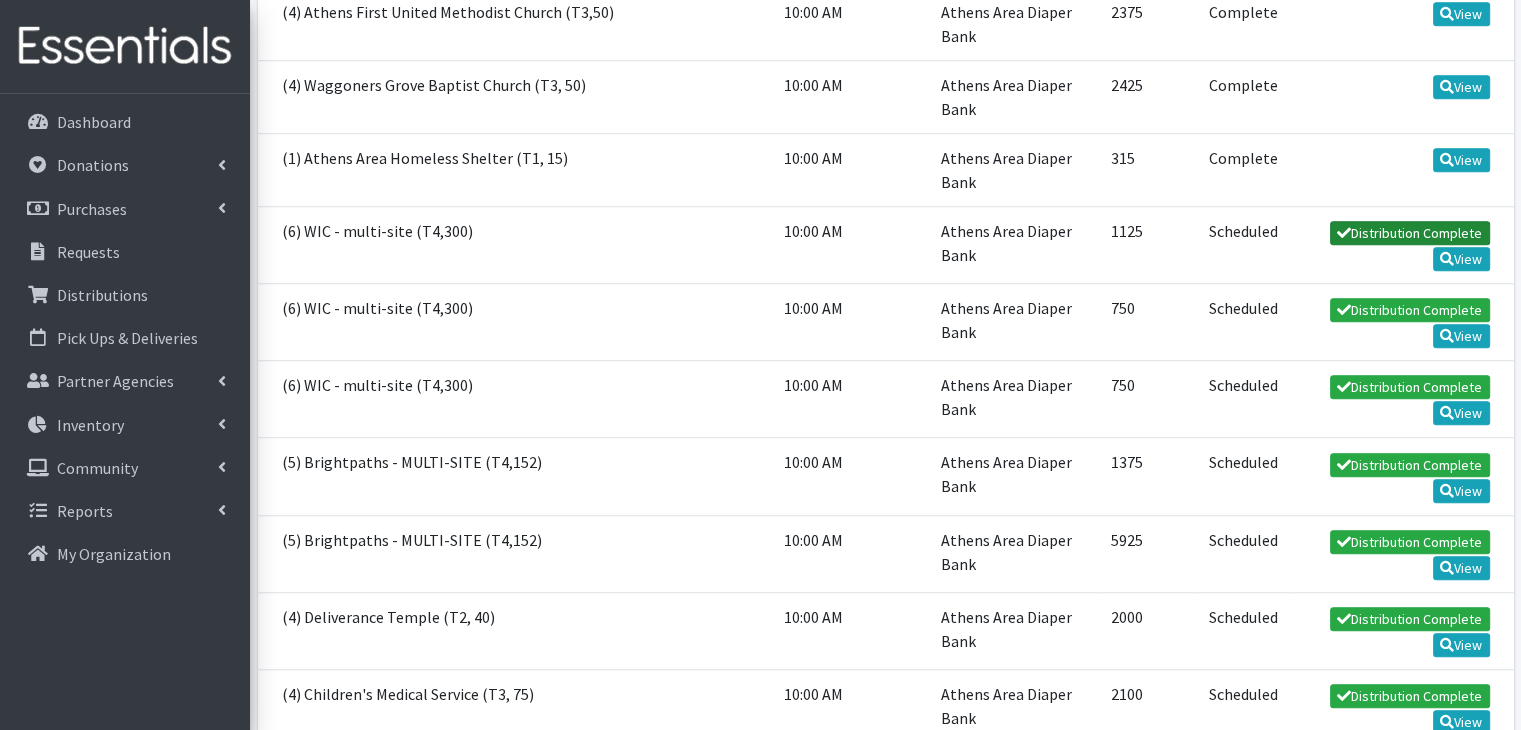 click on "Distribution Complete" at bounding box center (1410, 233) 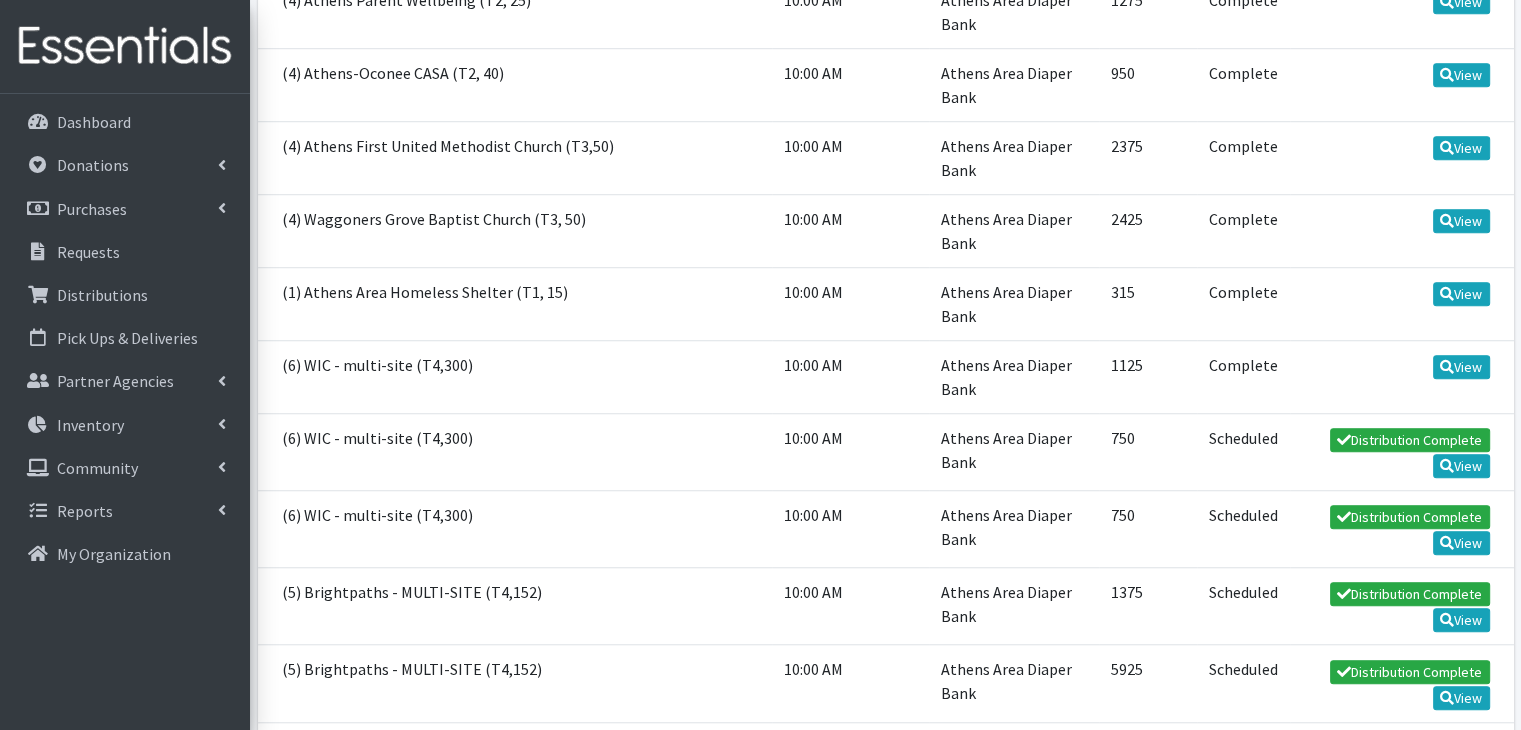 scroll, scrollTop: 1700, scrollLeft: 0, axis: vertical 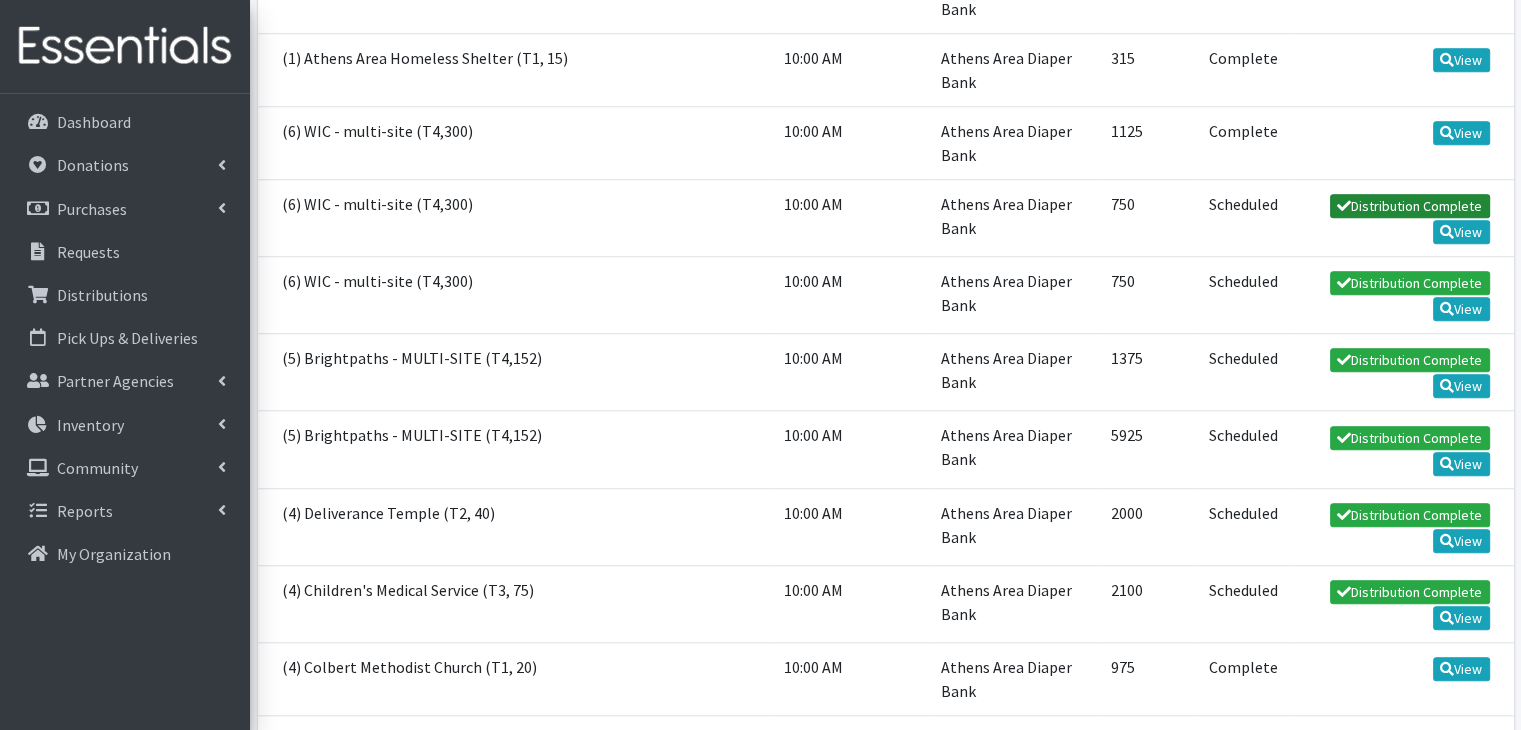 click on "Distribution Complete" at bounding box center (1410, 206) 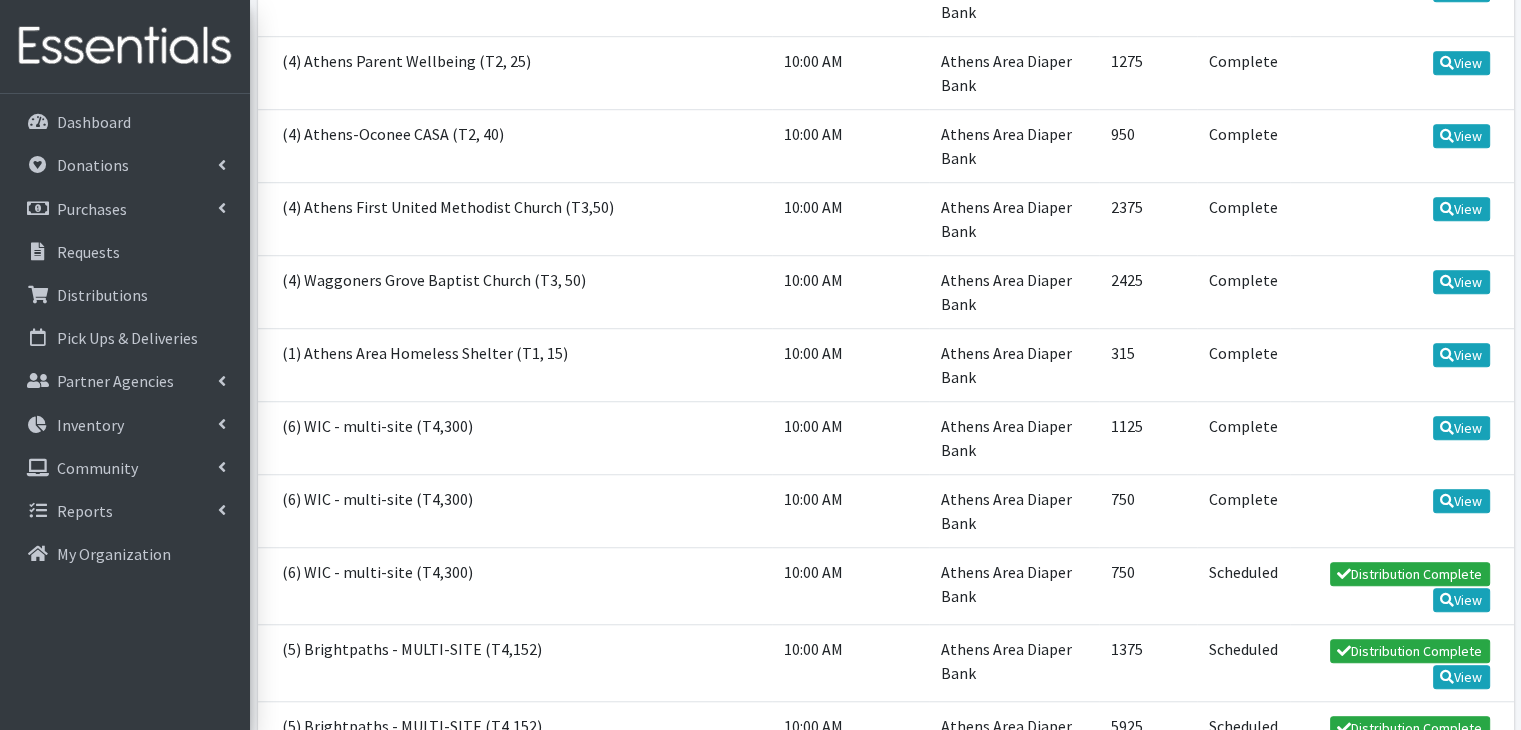 scroll, scrollTop: 1800, scrollLeft: 0, axis: vertical 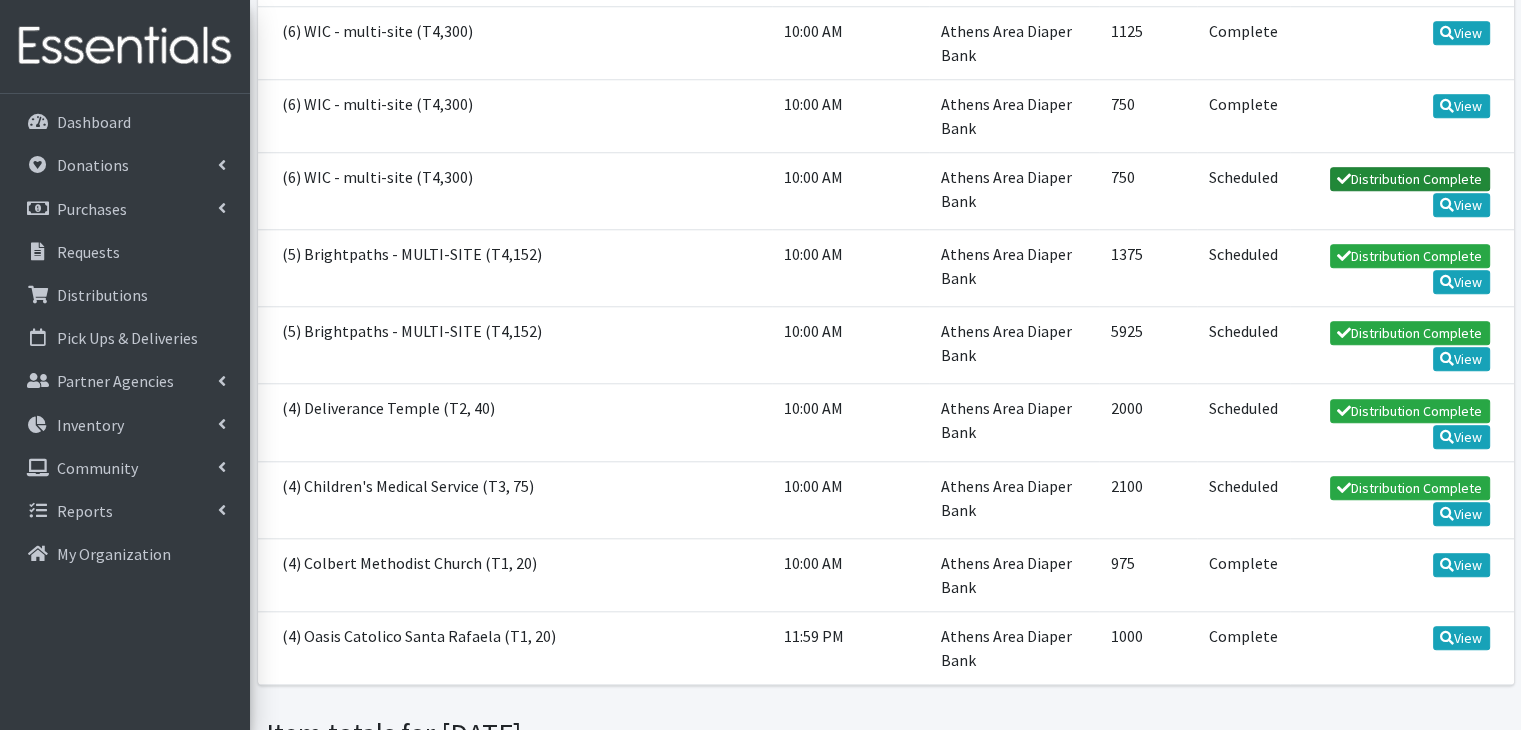 click on "Distribution Complete" at bounding box center [1410, 179] 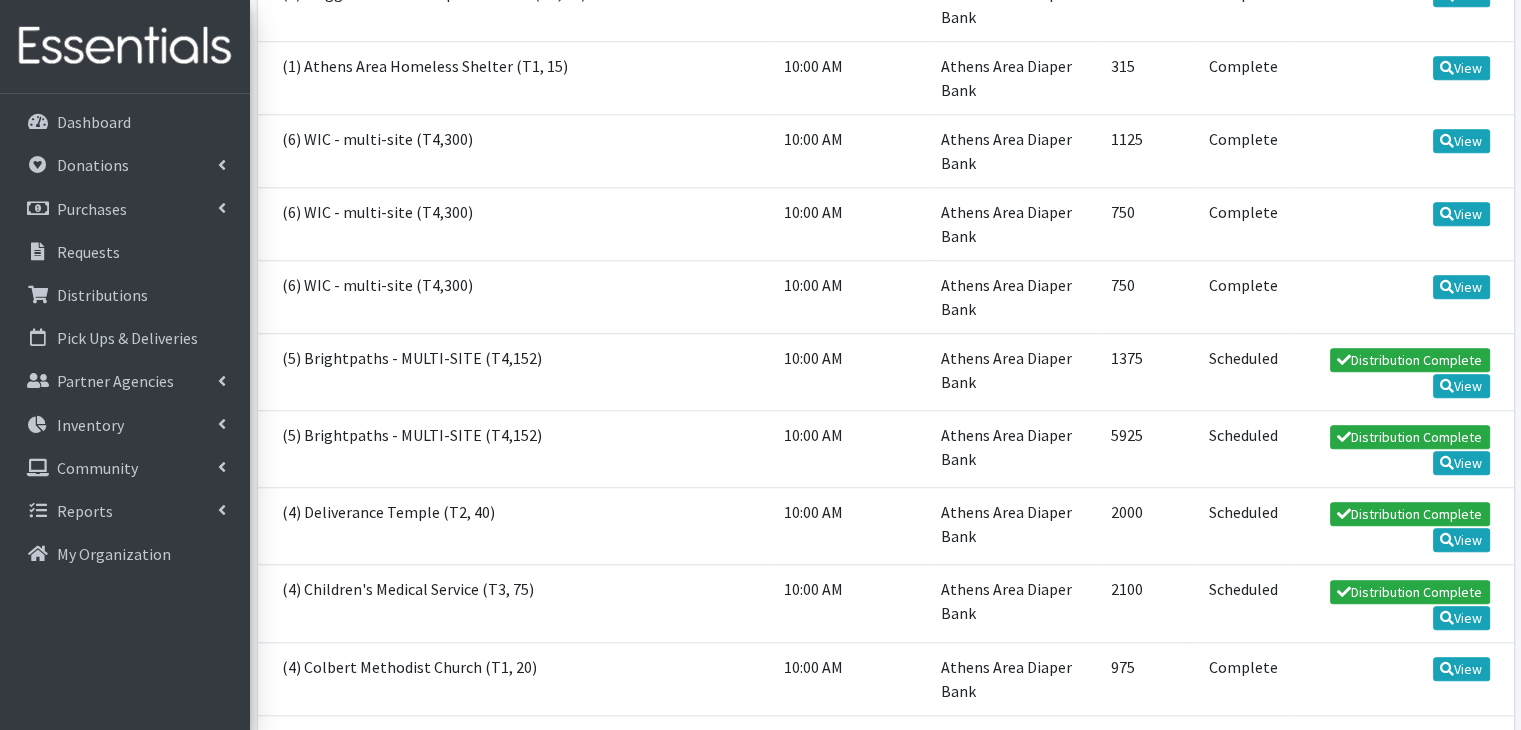 scroll, scrollTop: 1800, scrollLeft: 0, axis: vertical 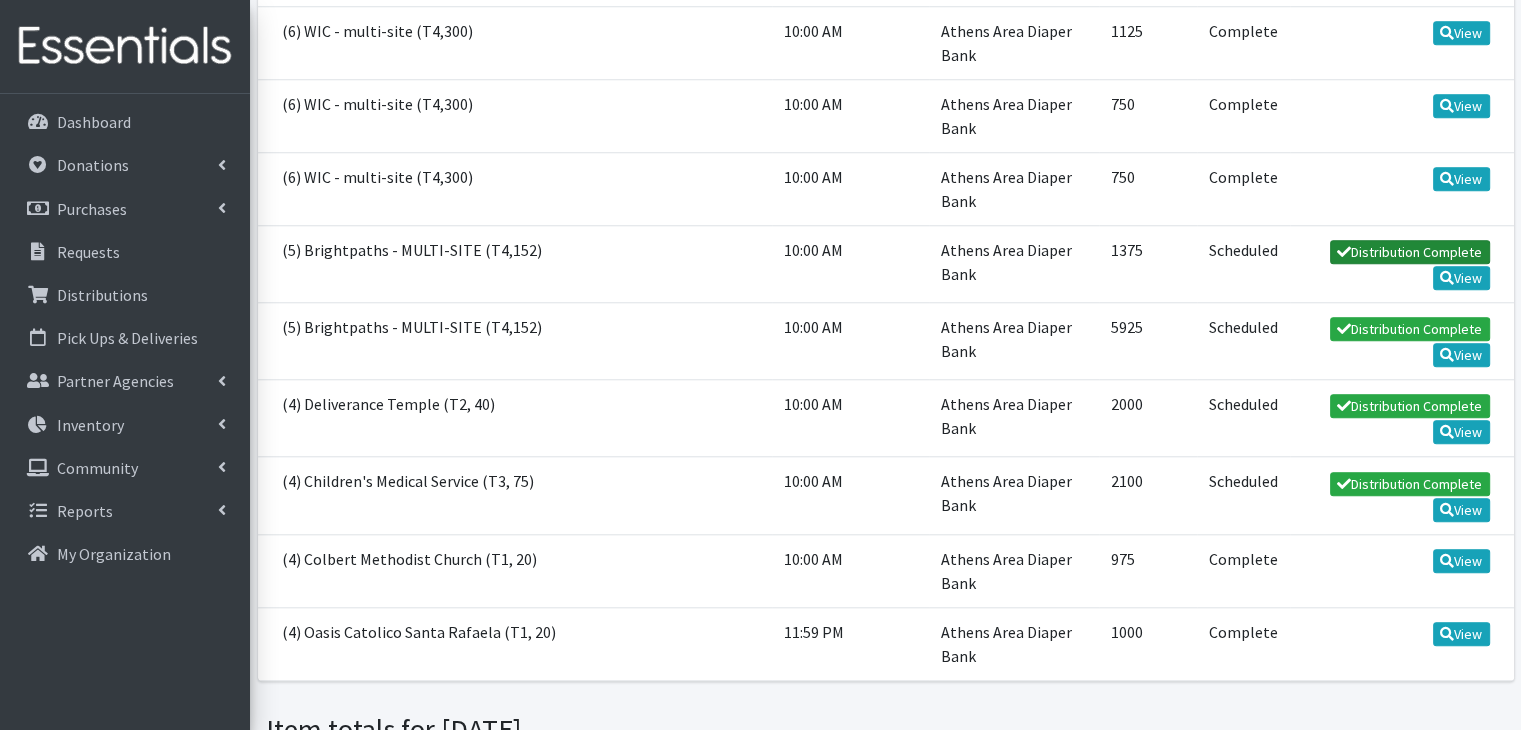 click on "Distribution Complete" at bounding box center (1410, 252) 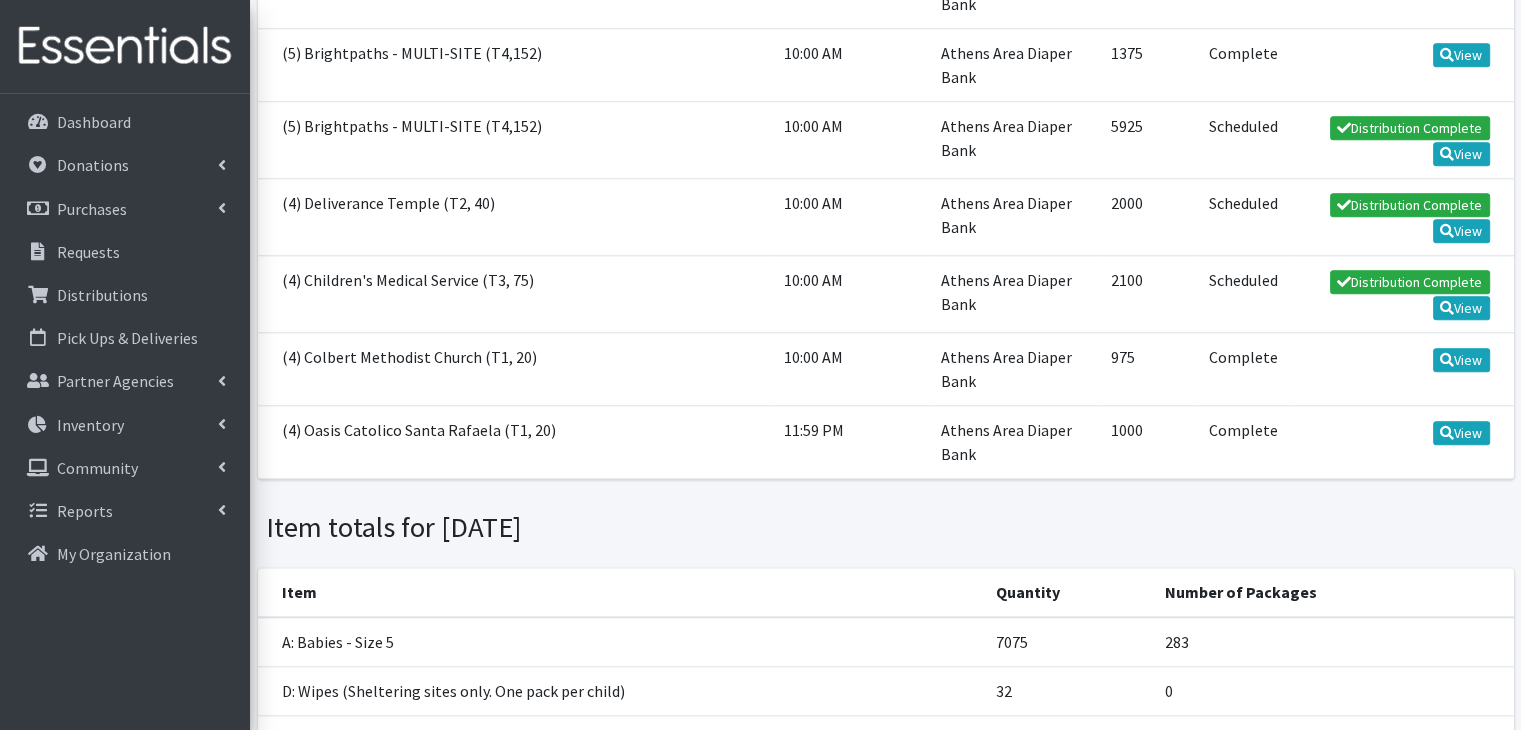 scroll, scrollTop: 2000, scrollLeft: 0, axis: vertical 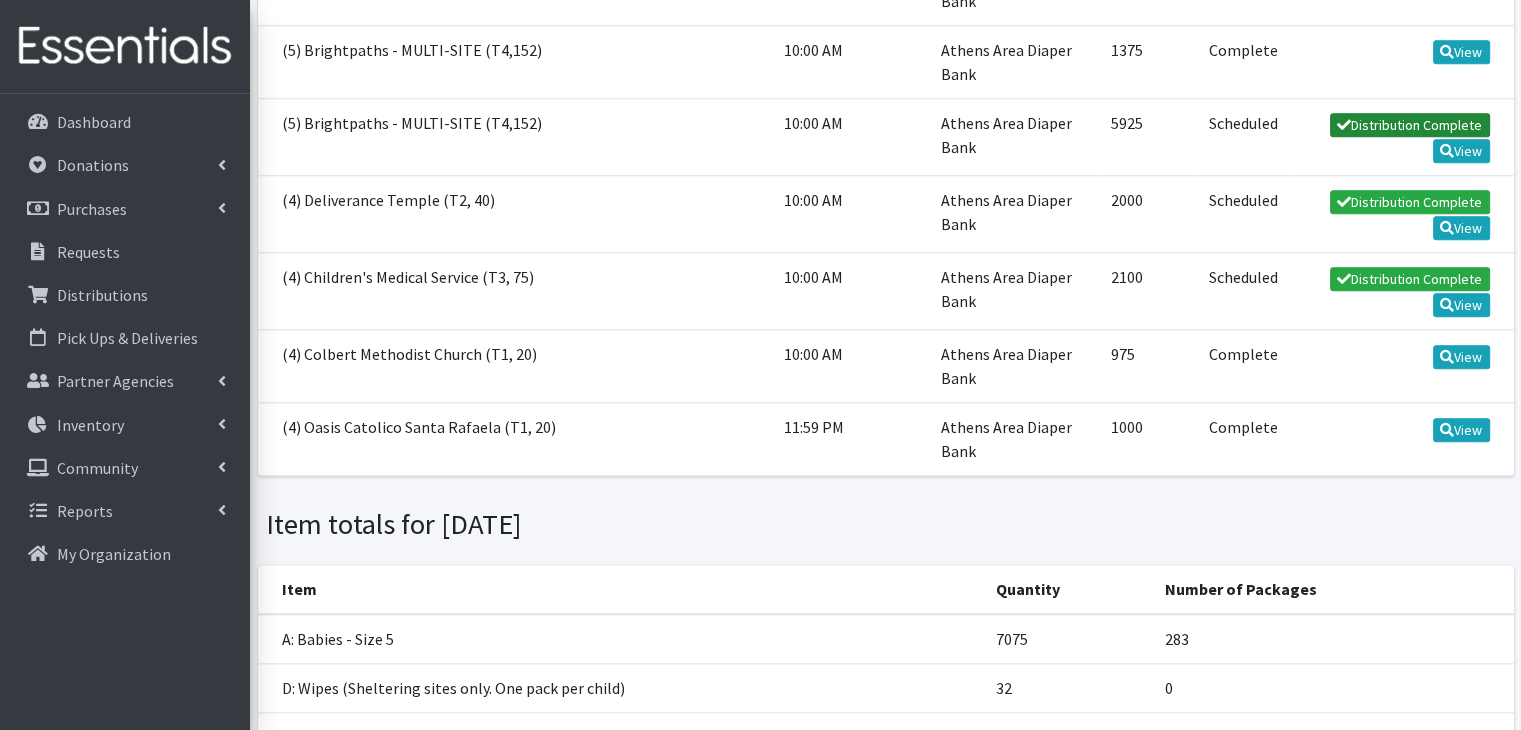 click on "Distribution Complete" at bounding box center (1410, 125) 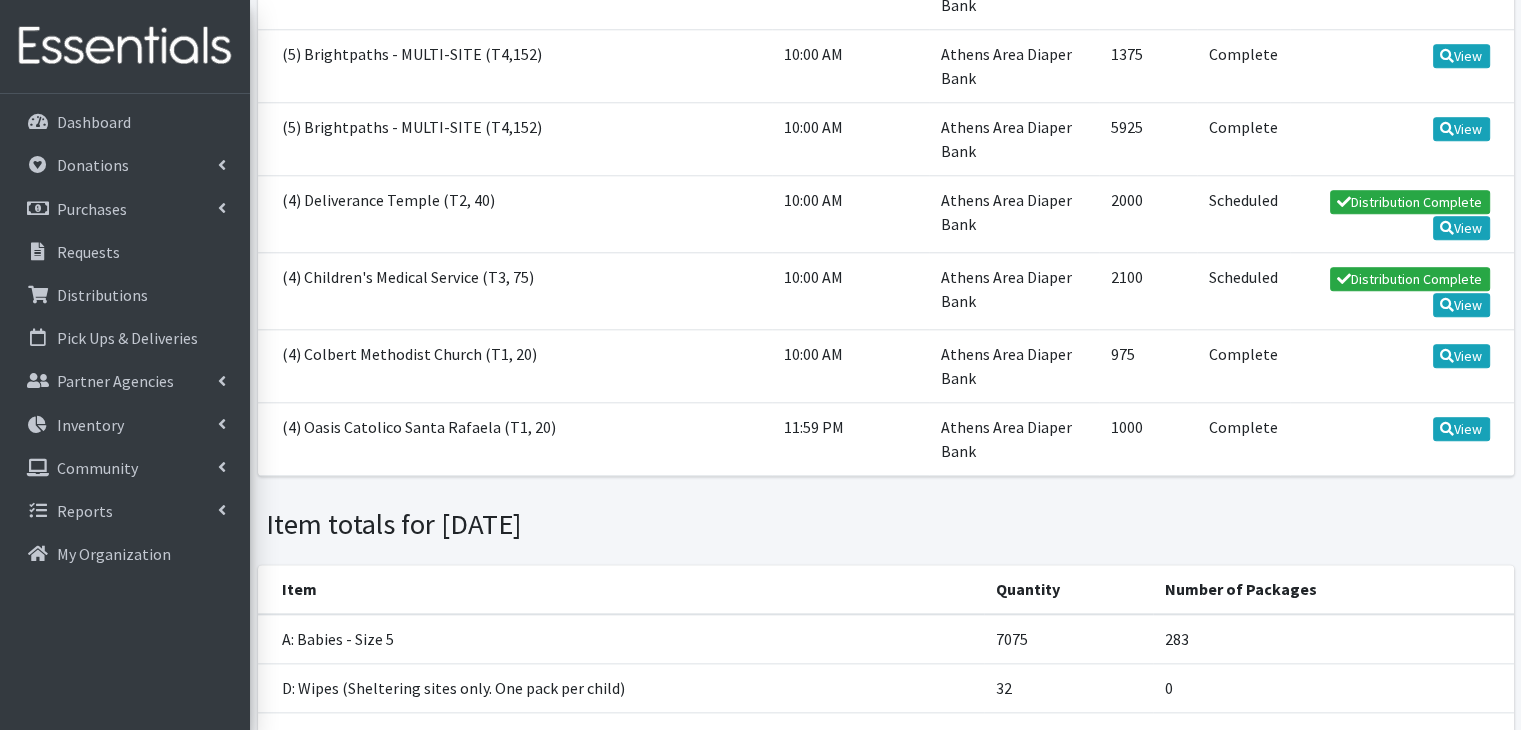 scroll, scrollTop: 2000, scrollLeft: 0, axis: vertical 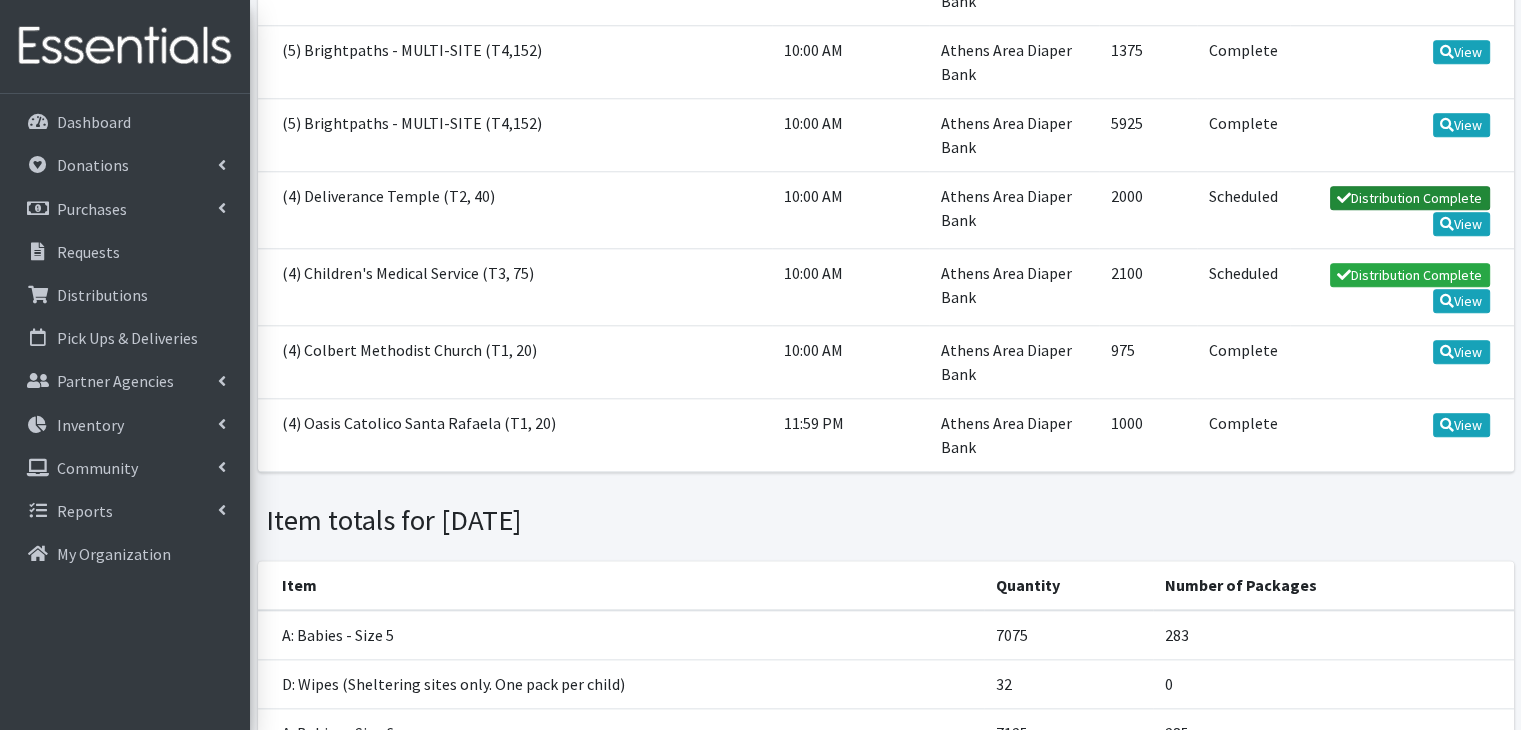 click on "Distribution Complete" at bounding box center [1410, 198] 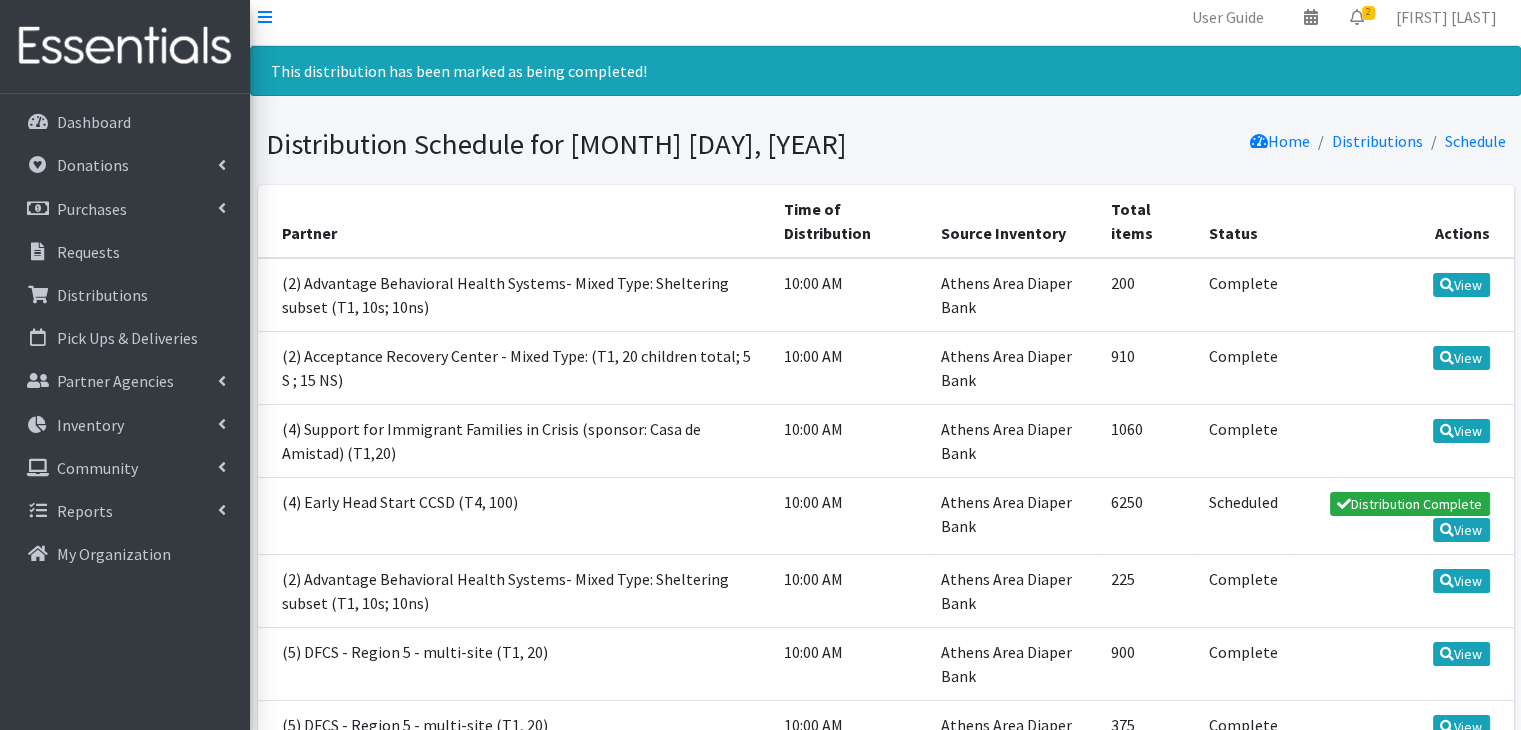 scroll, scrollTop: 0, scrollLeft: 0, axis: both 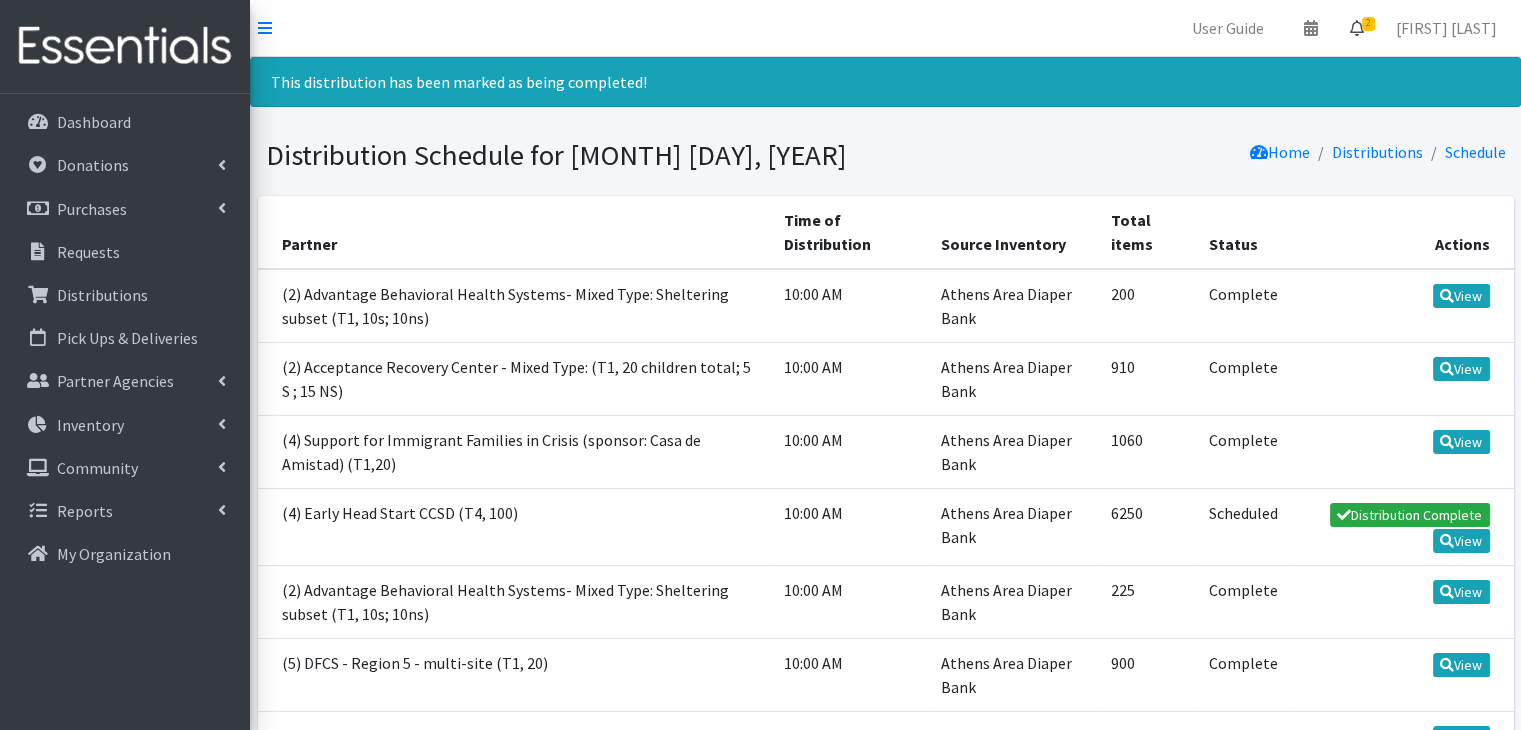 click on "2" at bounding box center [1368, 24] 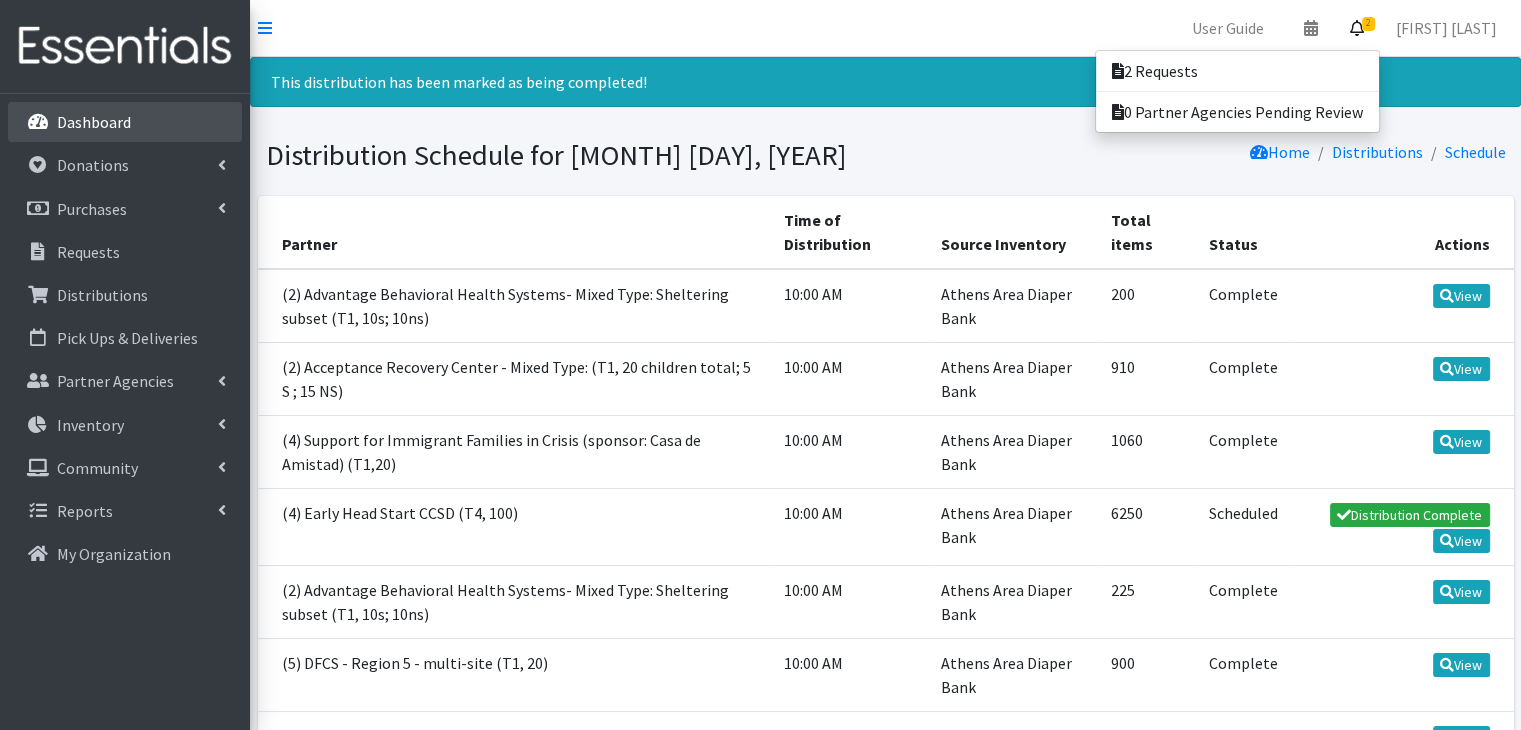click on "Dashboard" at bounding box center (94, 122) 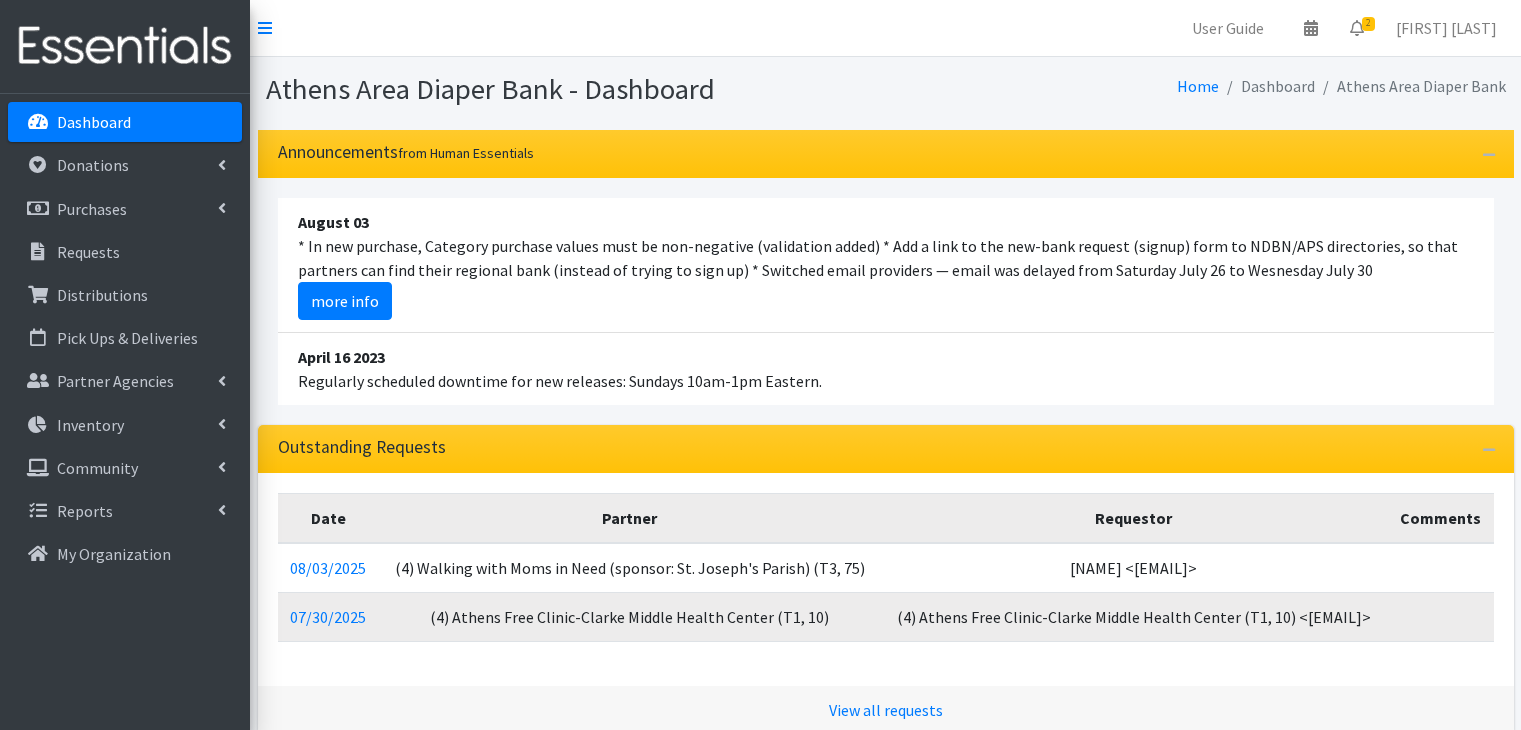 scroll, scrollTop: 0, scrollLeft: 0, axis: both 